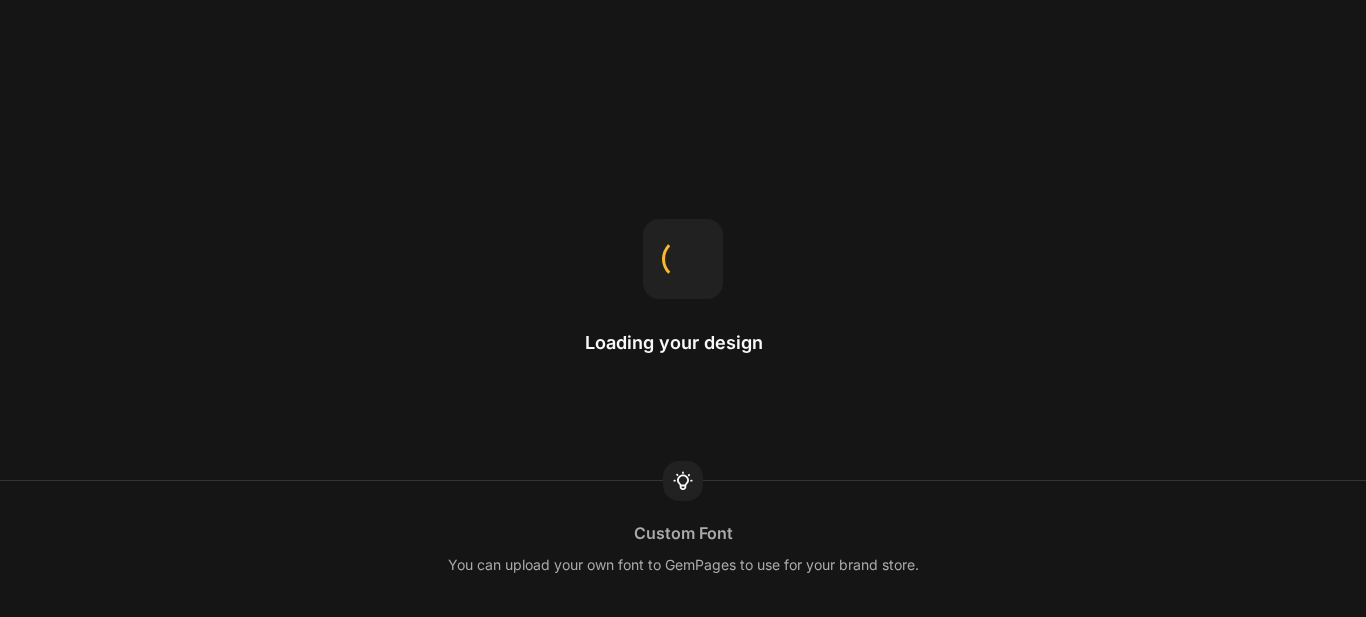 scroll, scrollTop: 0, scrollLeft: 0, axis: both 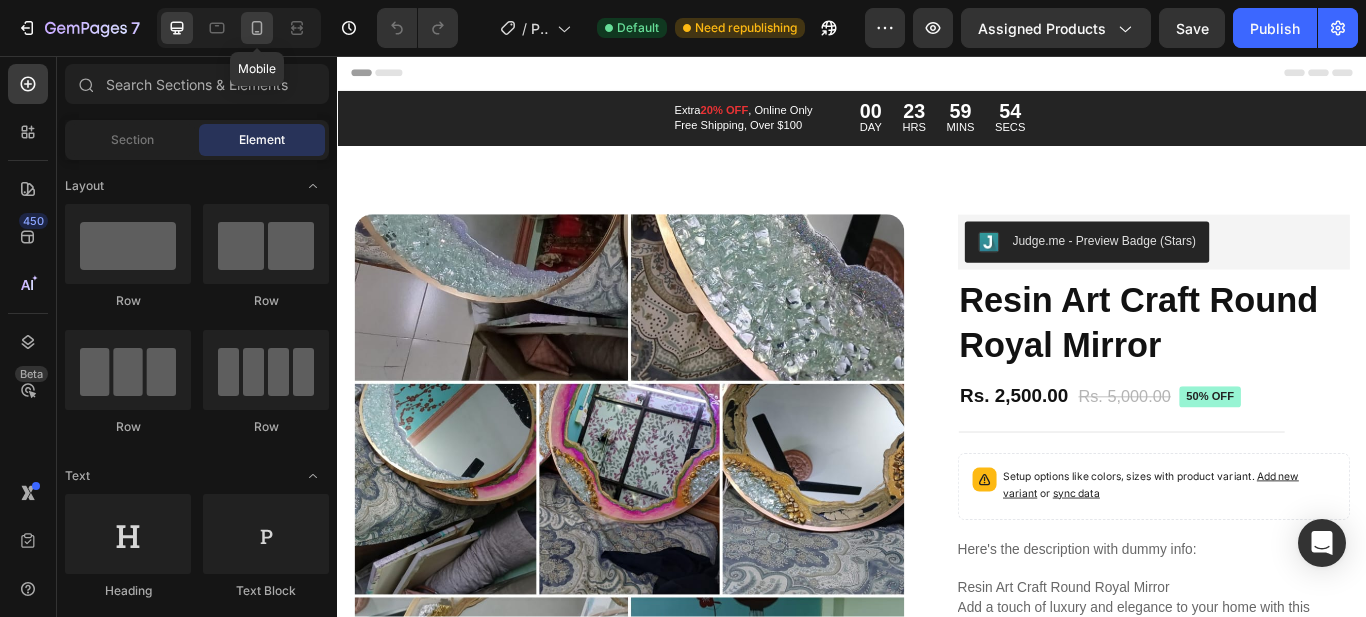 click 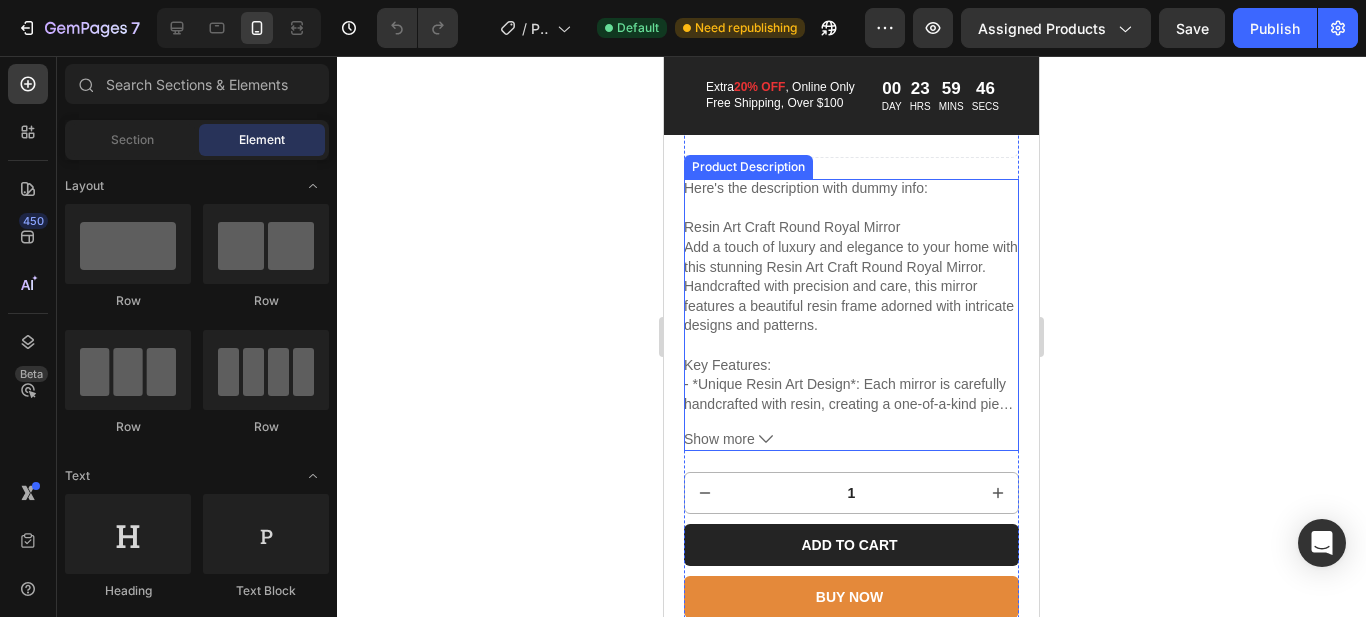 scroll, scrollTop: 800, scrollLeft: 0, axis: vertical 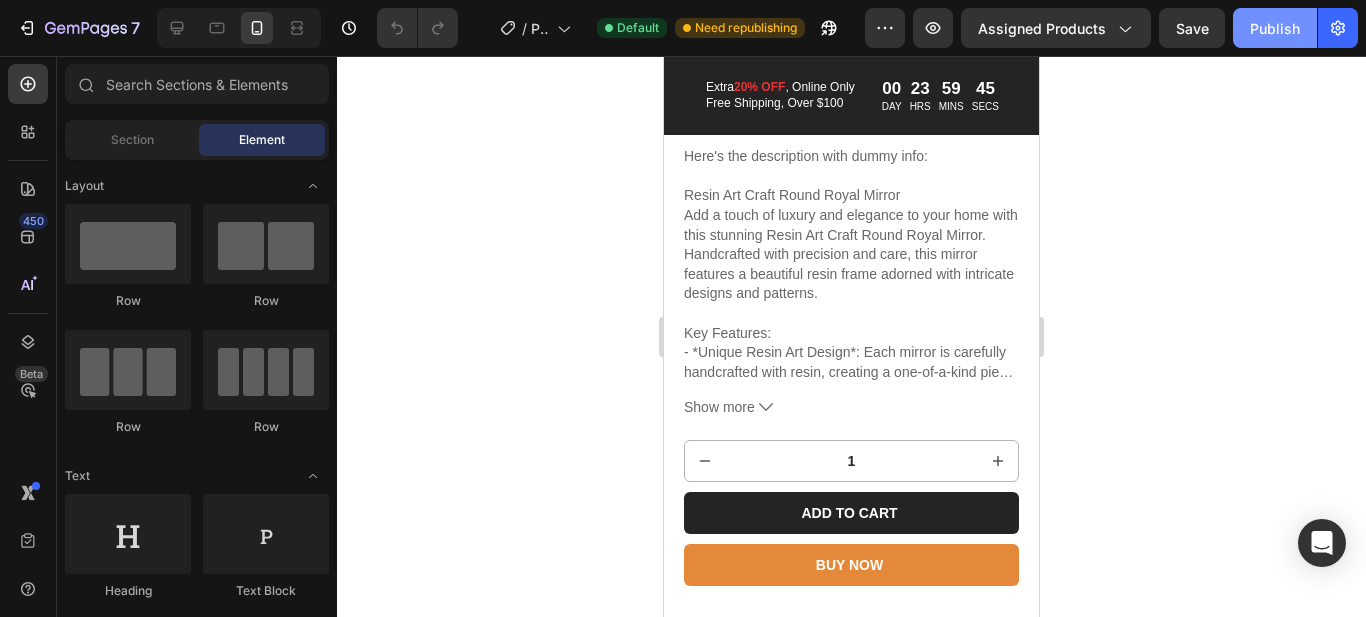 click on "Publish" at bounding box center [1275, 28] 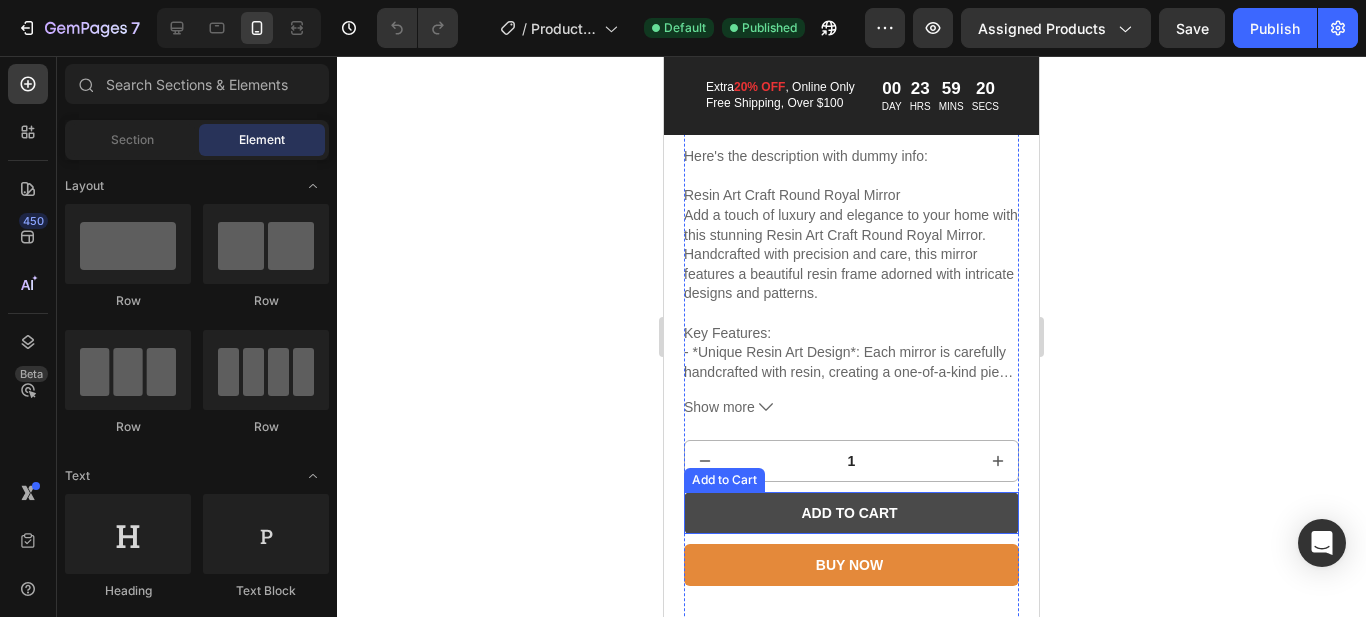click on "Add to cart" at bounding box center [851, 513] 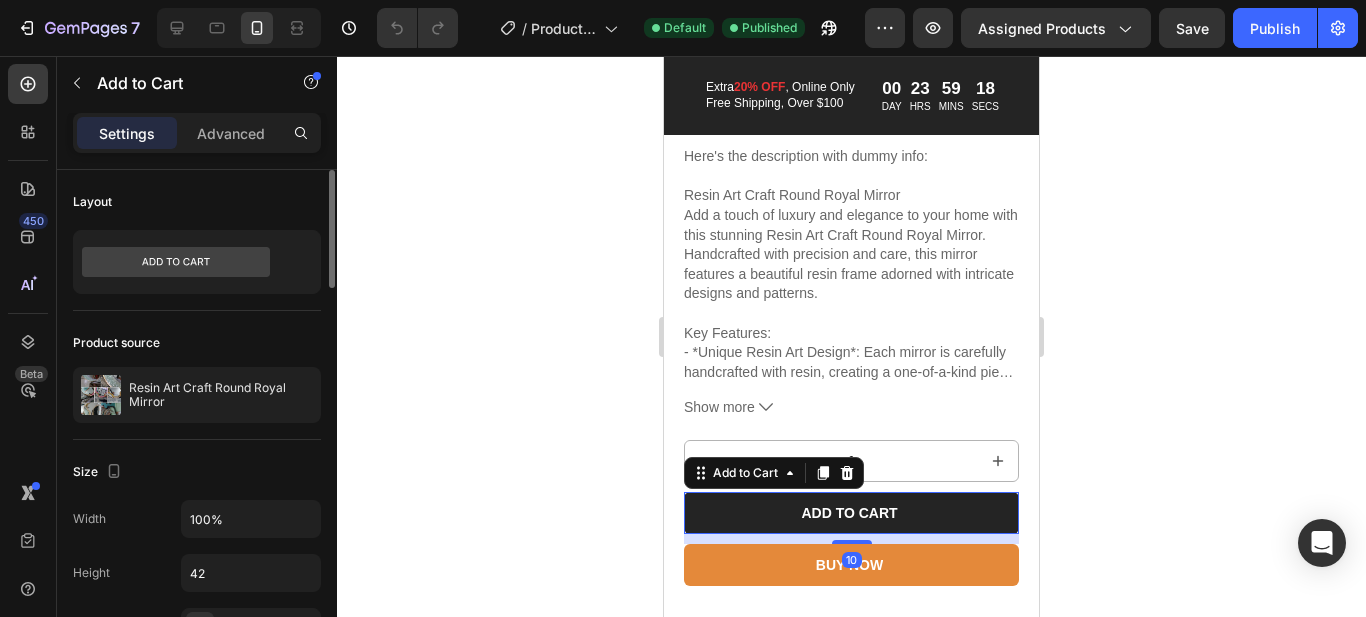 scroll, scrollTop: 133, scrollLeft: 0, axis: vertical 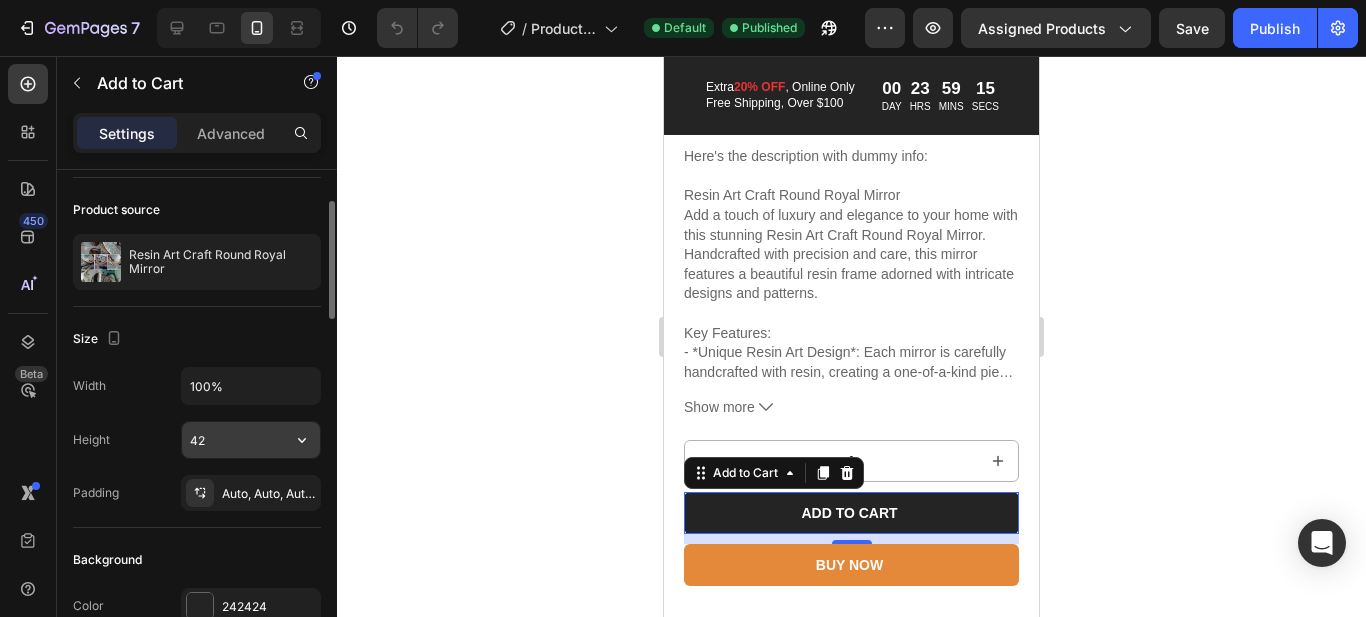 click on "42" at bounding box center [251, 440] 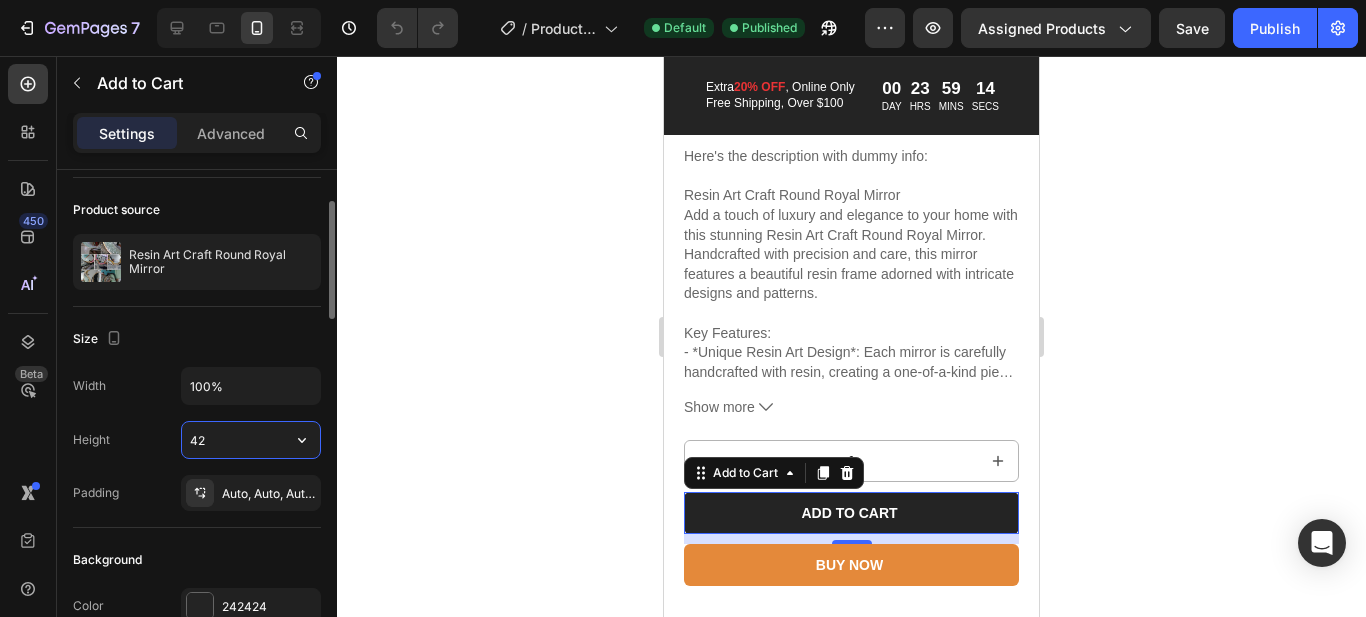 click on "42" at bounding box center (251, 440) 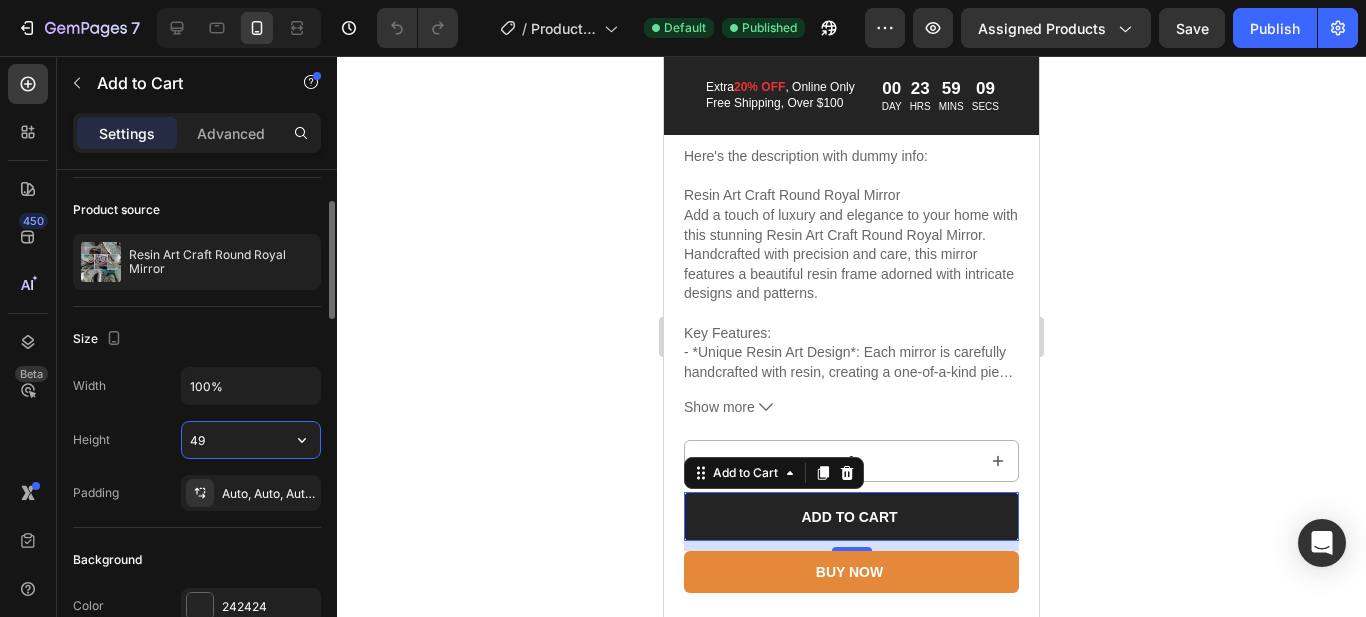 type on "50" 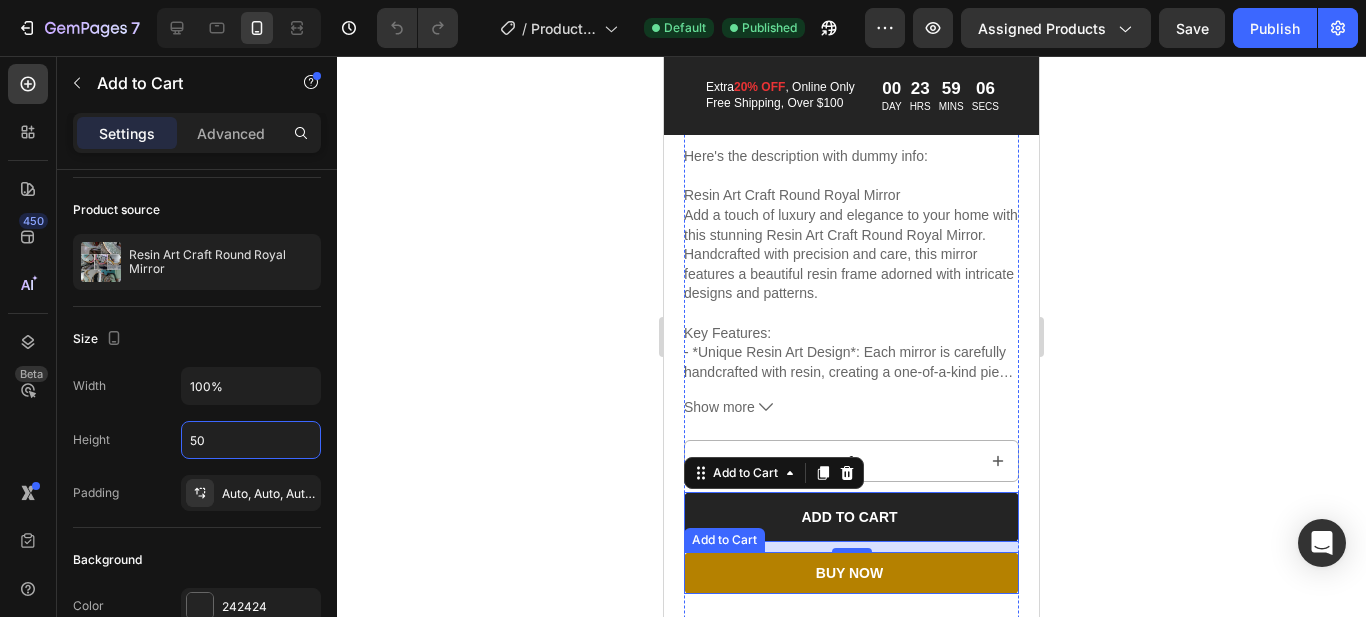 click on "BUY NOW" at bounding box center (851, 573) 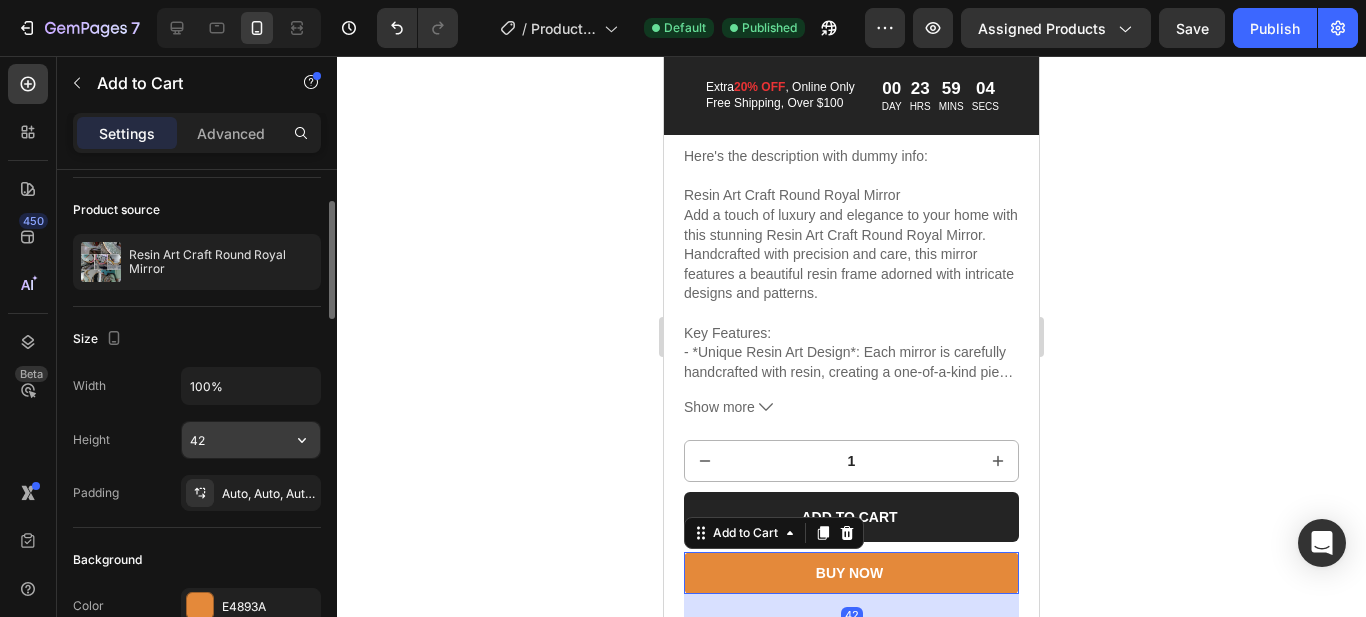 click on "42" at bounding box center [251, 440] 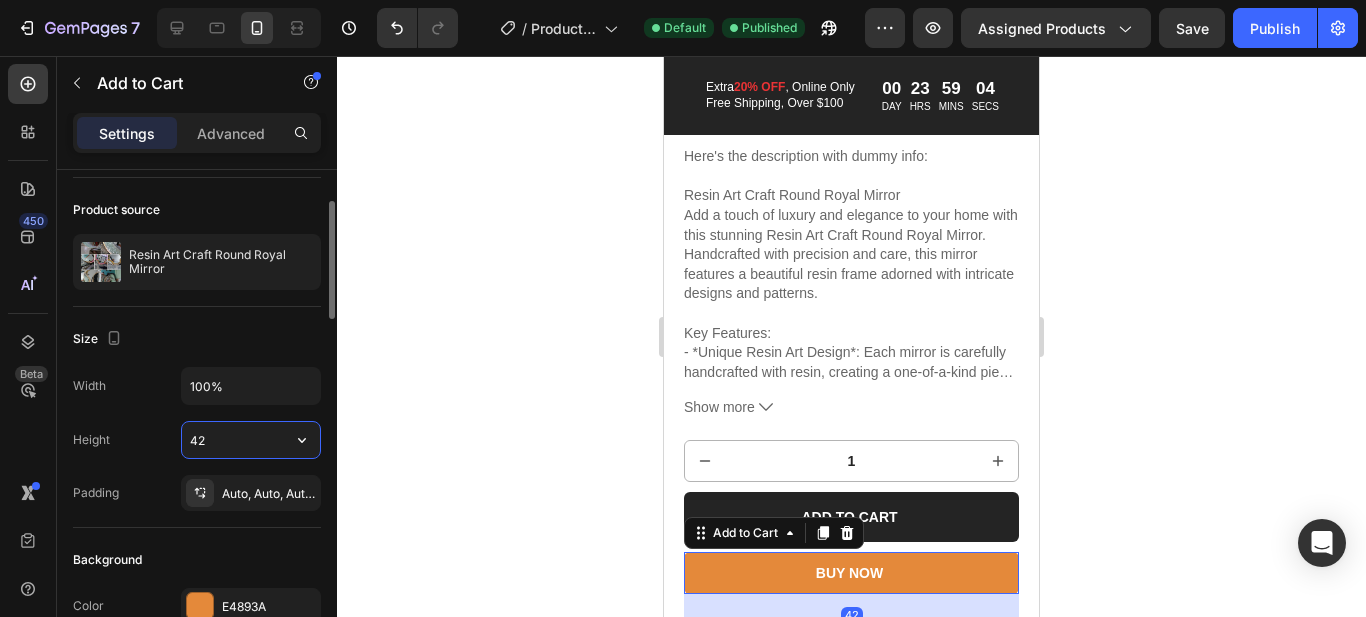 click on "42" at bounding box center (251, 440) 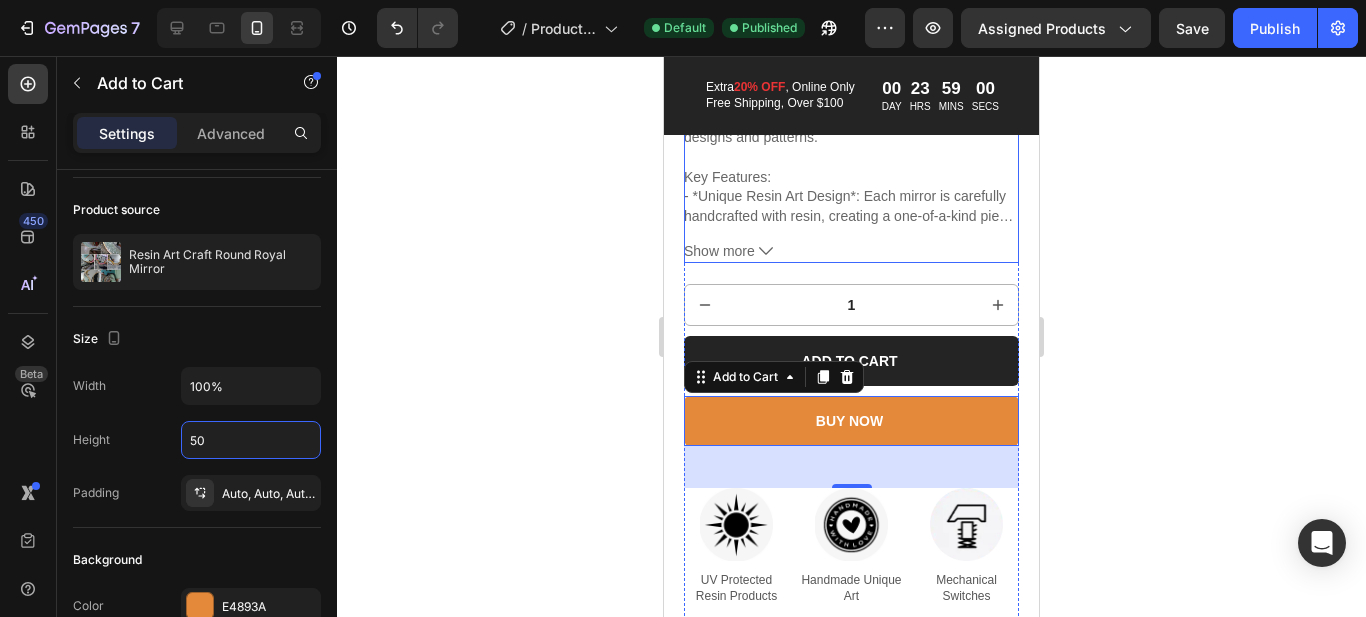 scroll, scrollTop: 933, scrollLeft: 0, axis: vertical 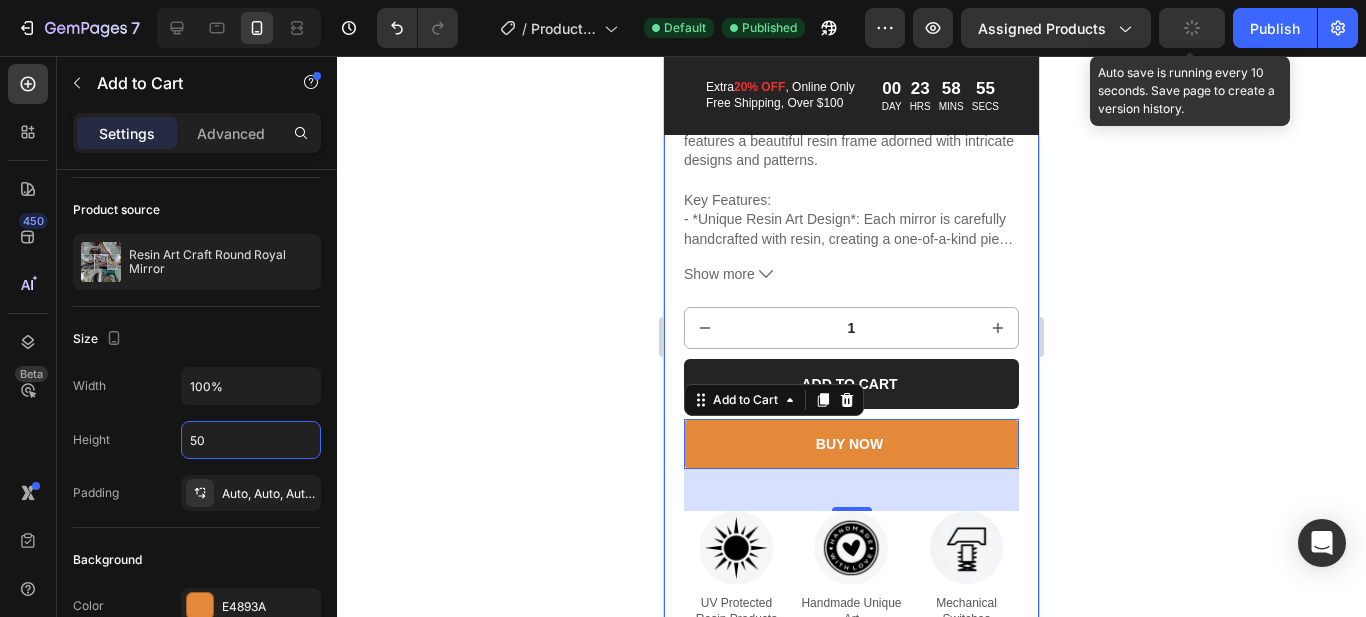 type on "50" 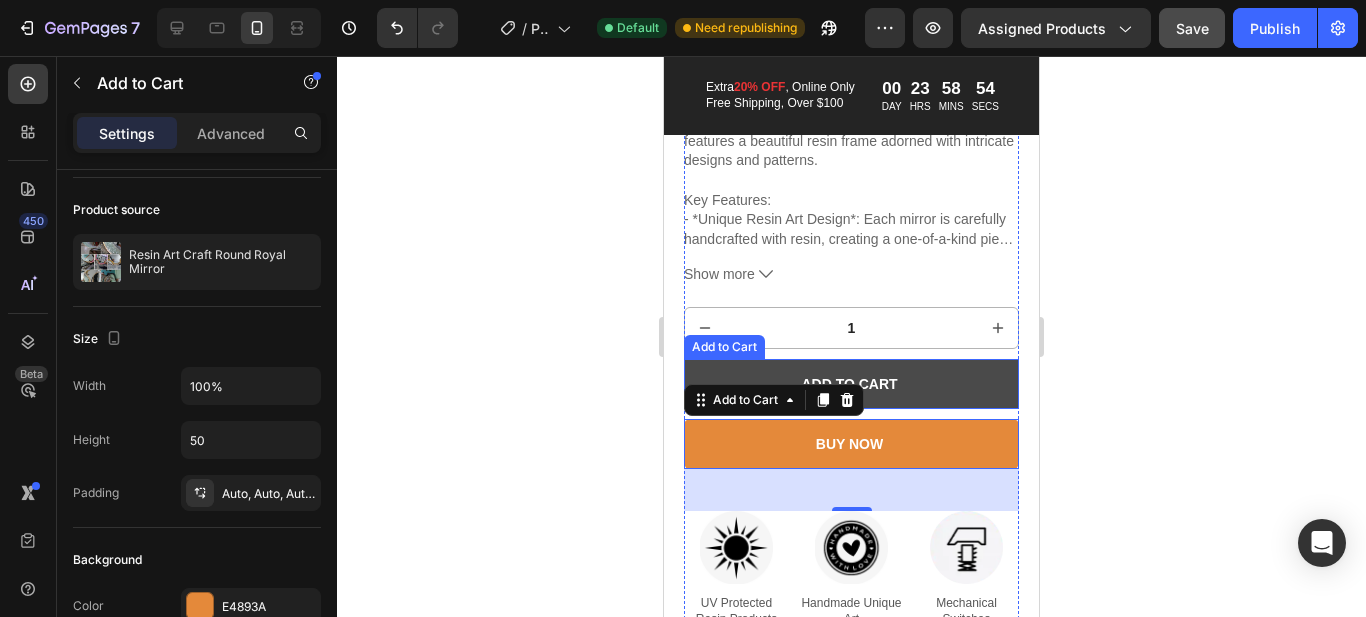 scroll, scrollTop: 1067, scrollLeft: 0, axis: vertical 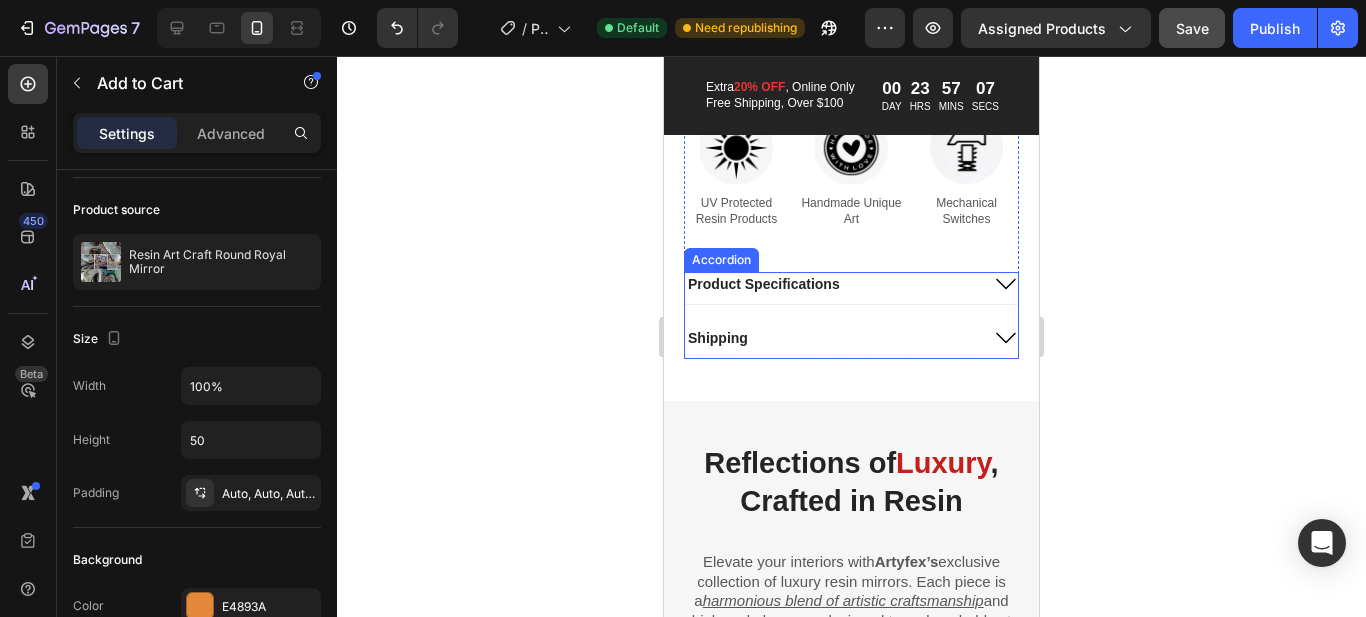 click 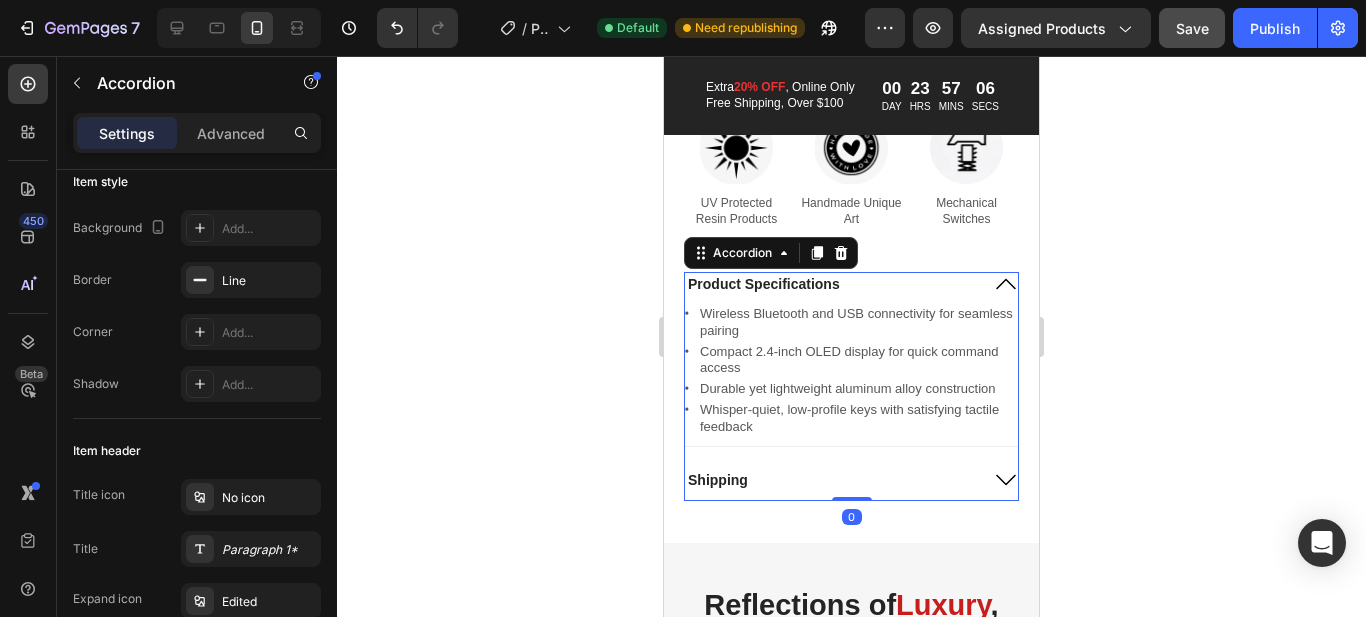 scroll, scrollTop: 0, scrollLeft: 0, axis: both 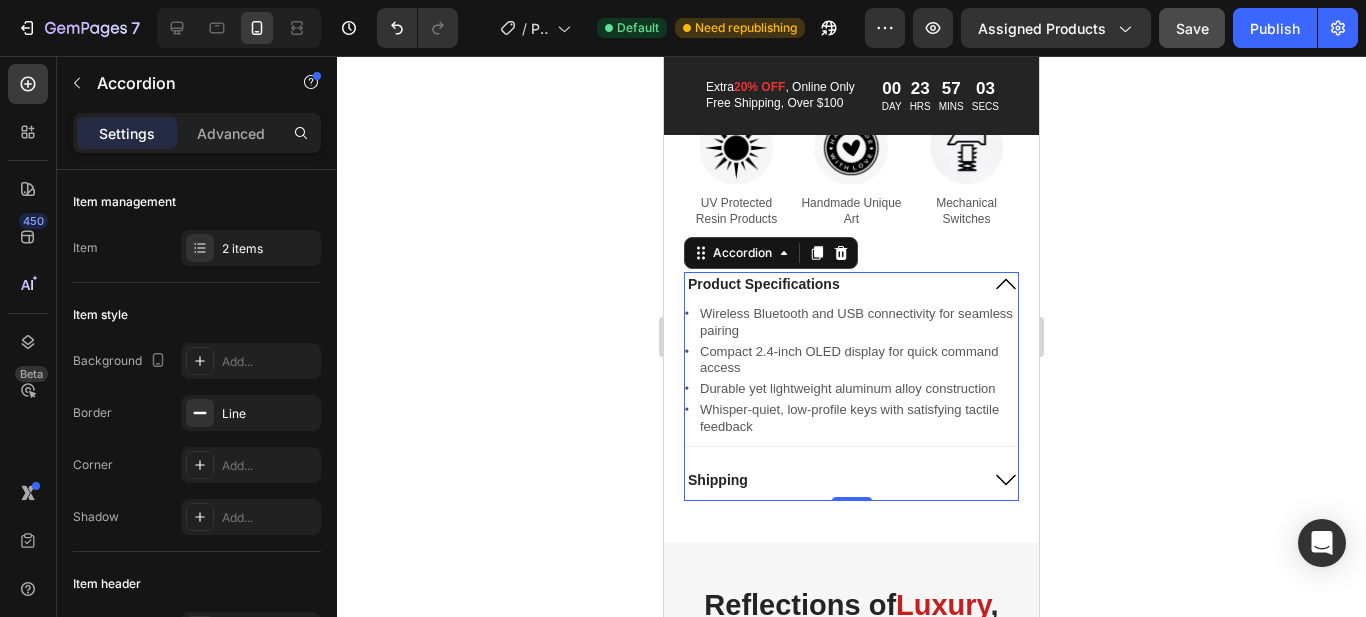 click 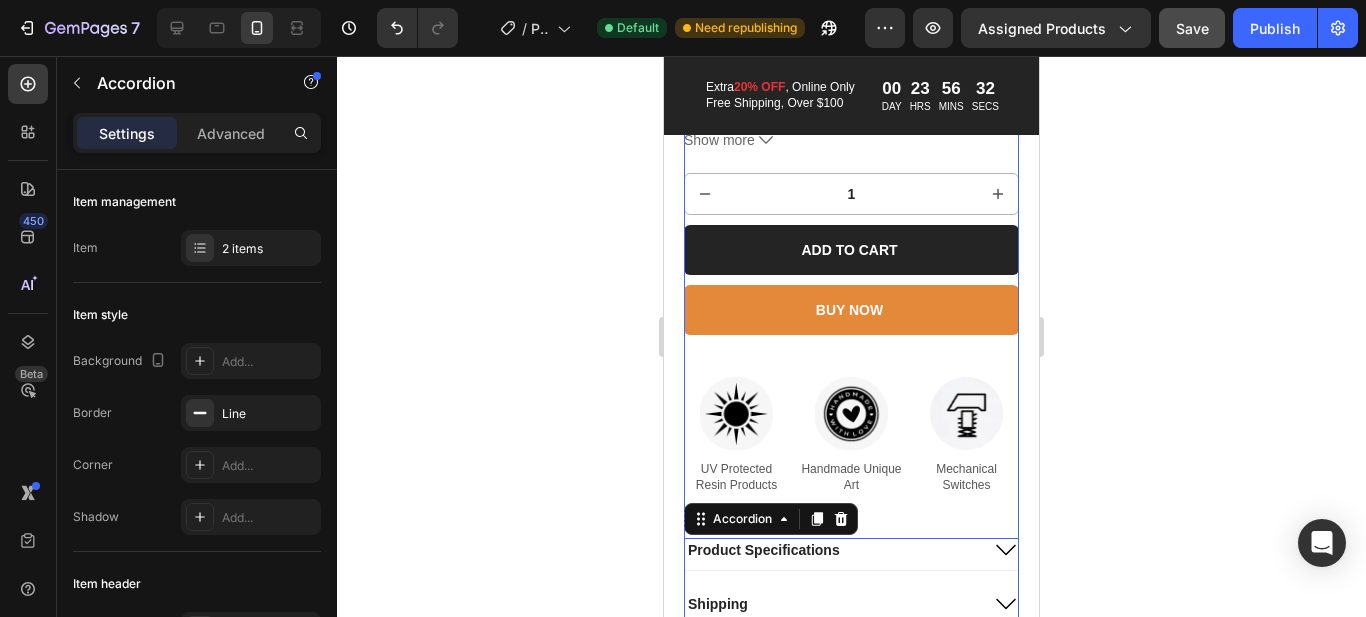 scroll, scrollTop: 1200, scrollLeft: 0, axis: vertical 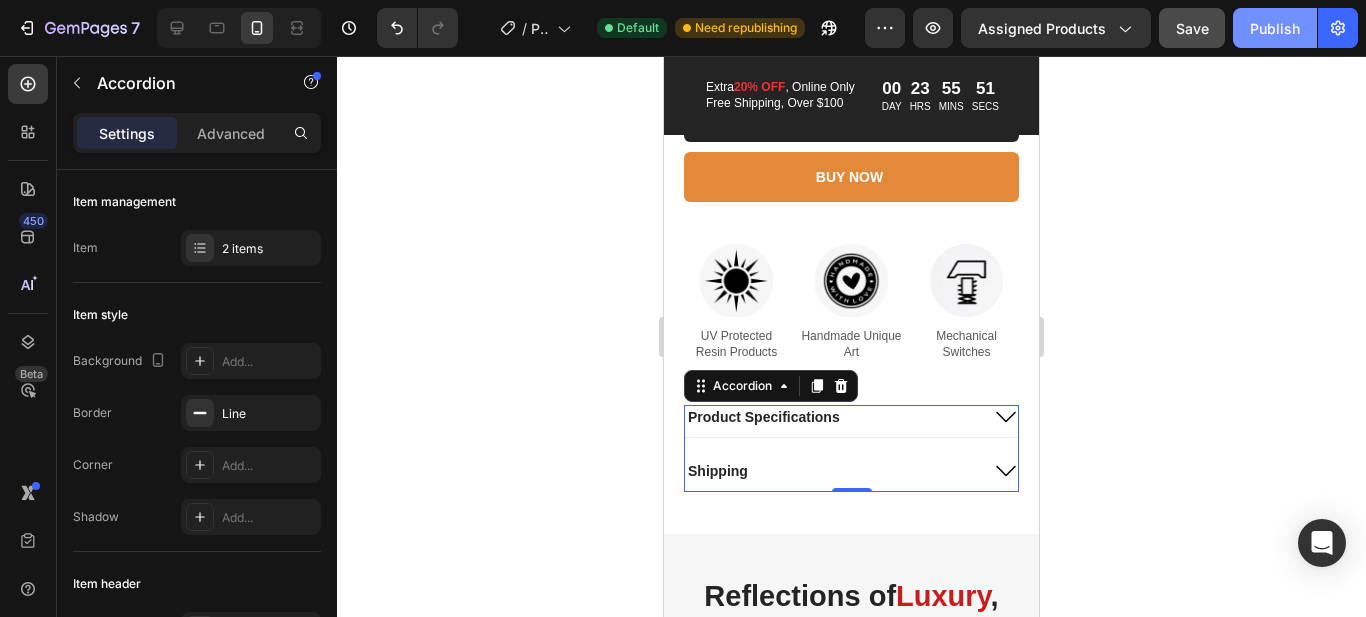 click on "Publish" at bounding box center (1275, 28) 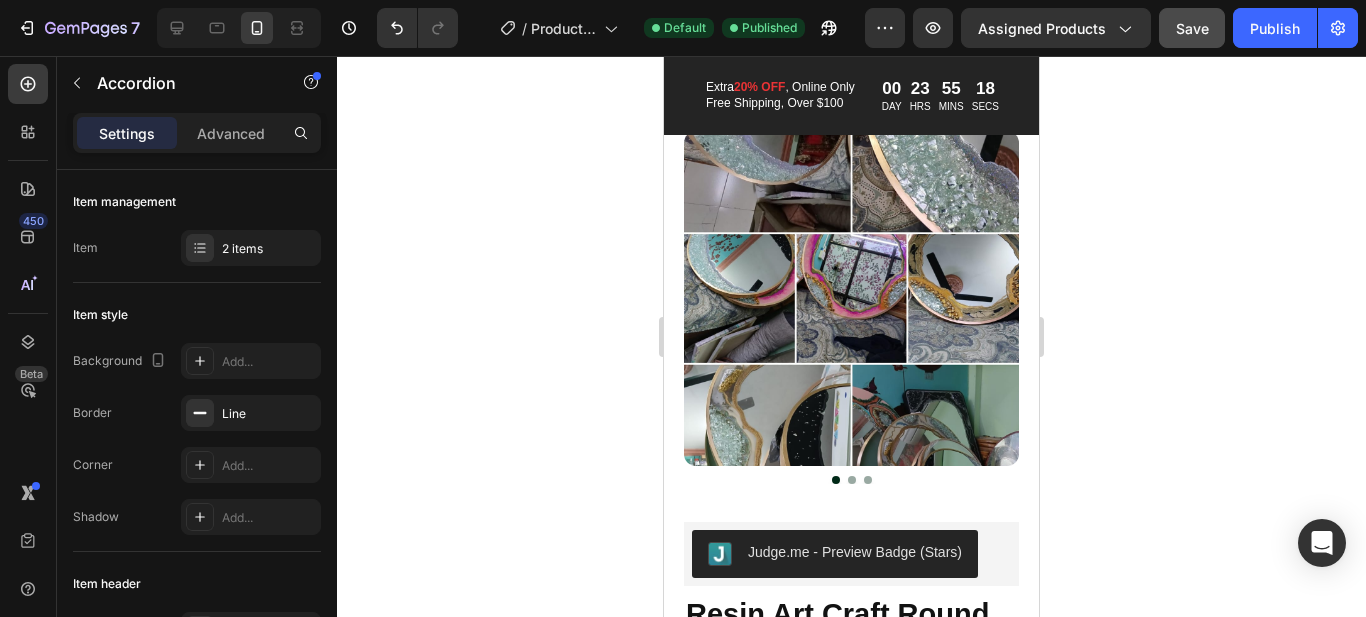 scroll, scrollTop: 0, scrollLeft: 0, axis: both 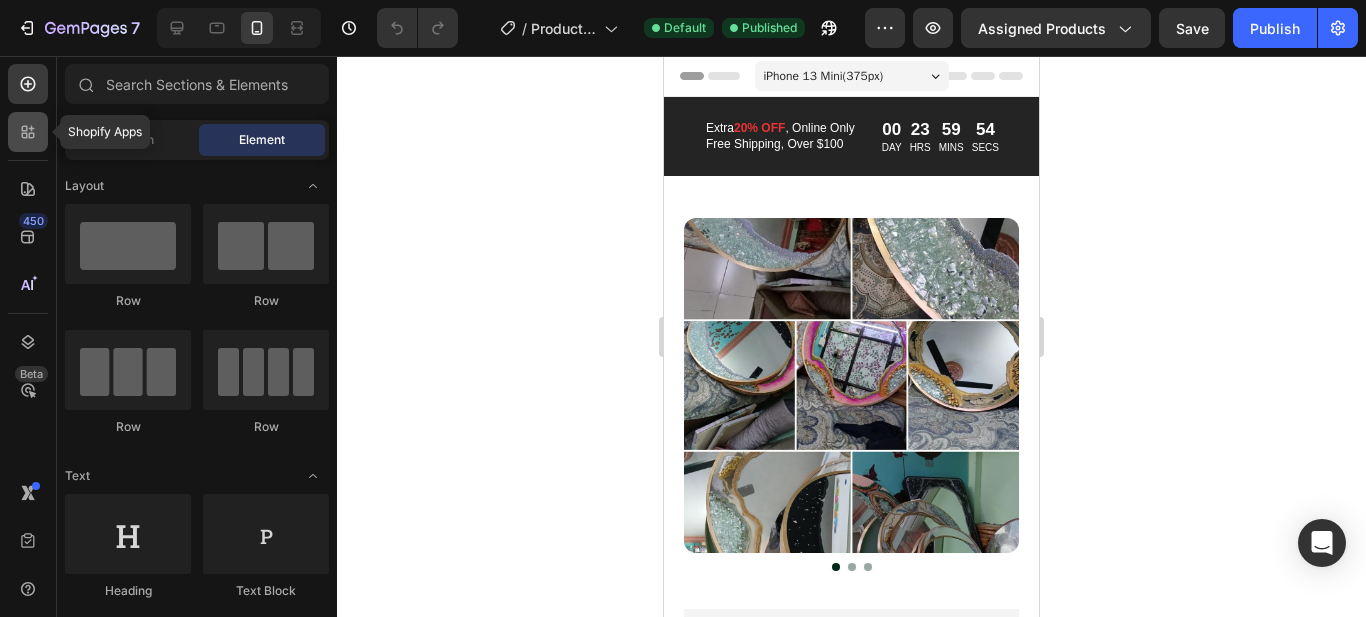 click 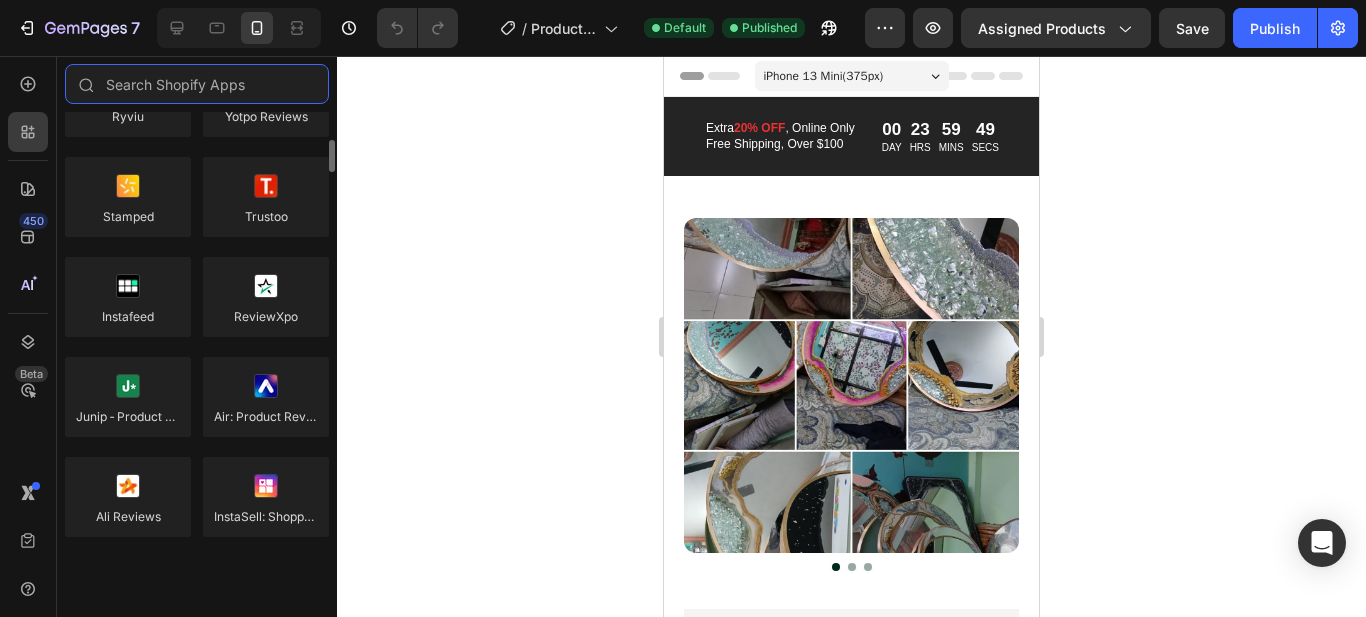 scroll, scrollTop: 665, scrollLeft: 0, axis: vertical 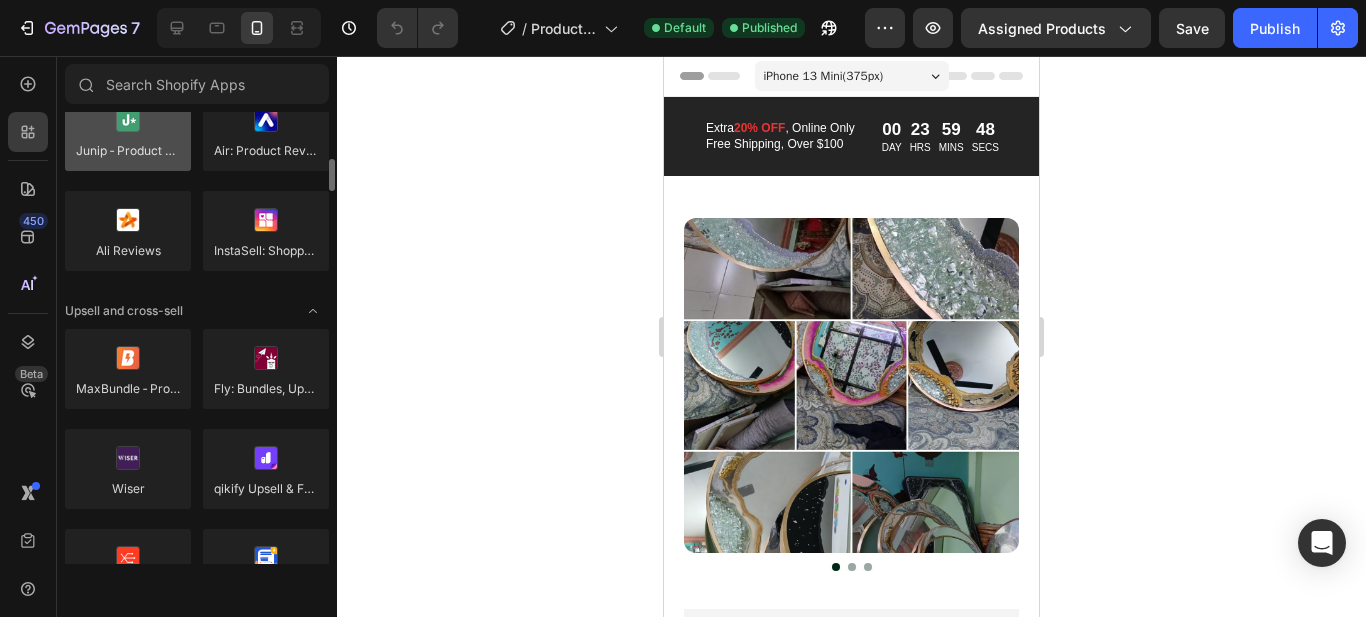 click at bounding box center [128, 131] 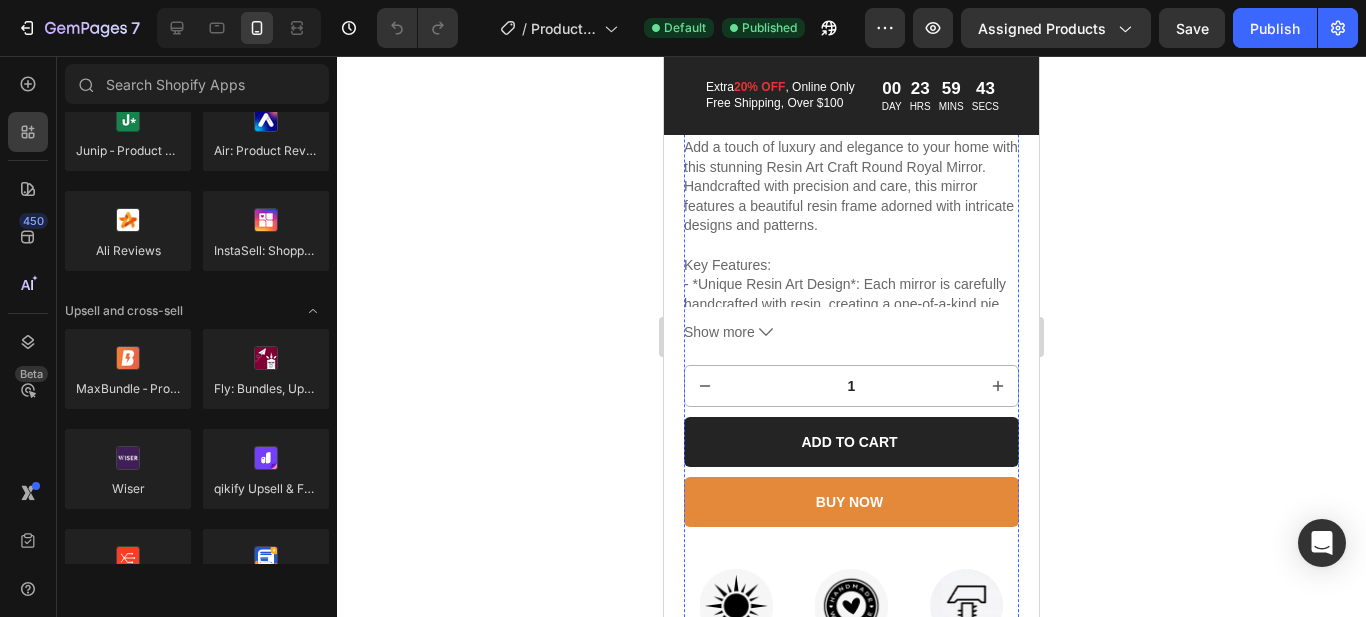 scroll, scrollTop: 933, scrollLeft: 0, axis: vertical 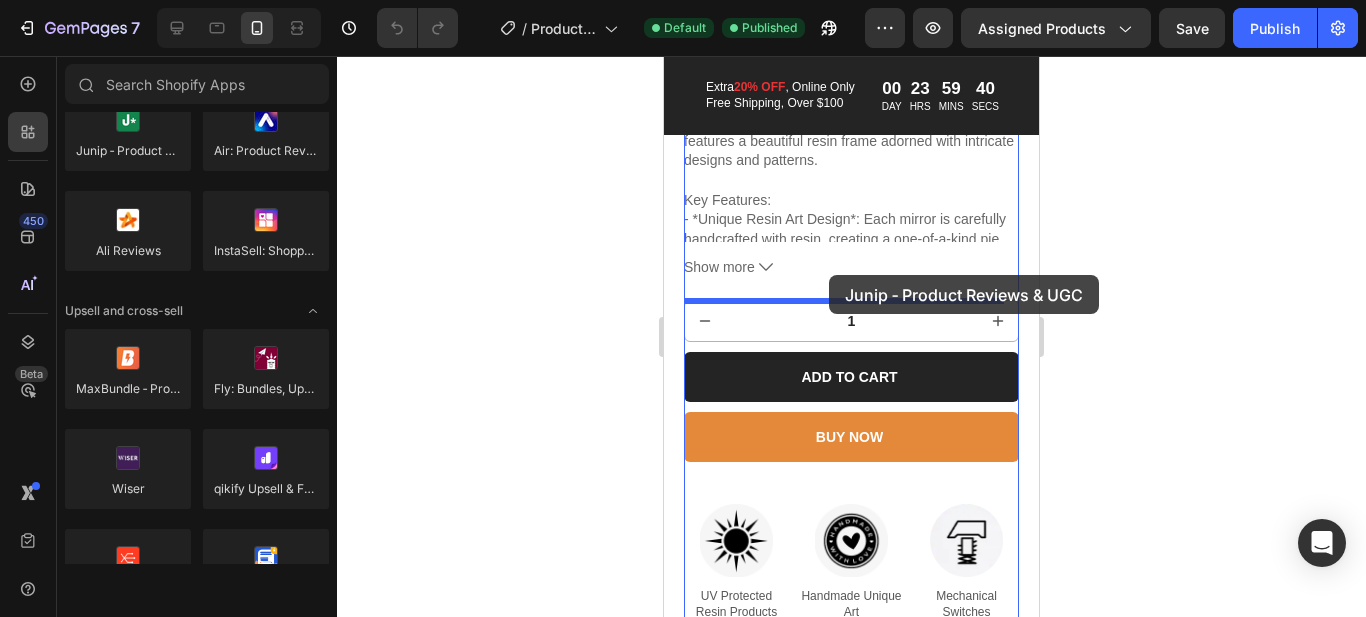 drag, startPoint x: 781, startPoint y: 199, endPoint x: 829, endPoint y: 275, distance: 89.88882 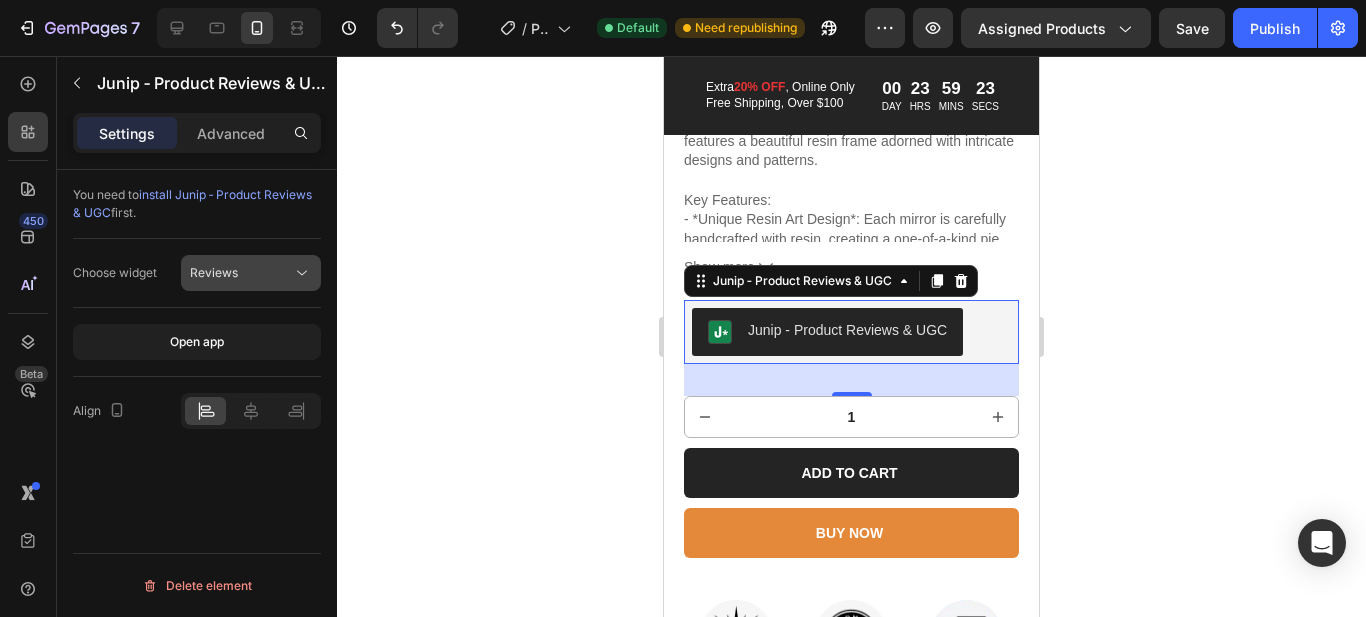 click on "Reviews" at bounding box center [241, 273] 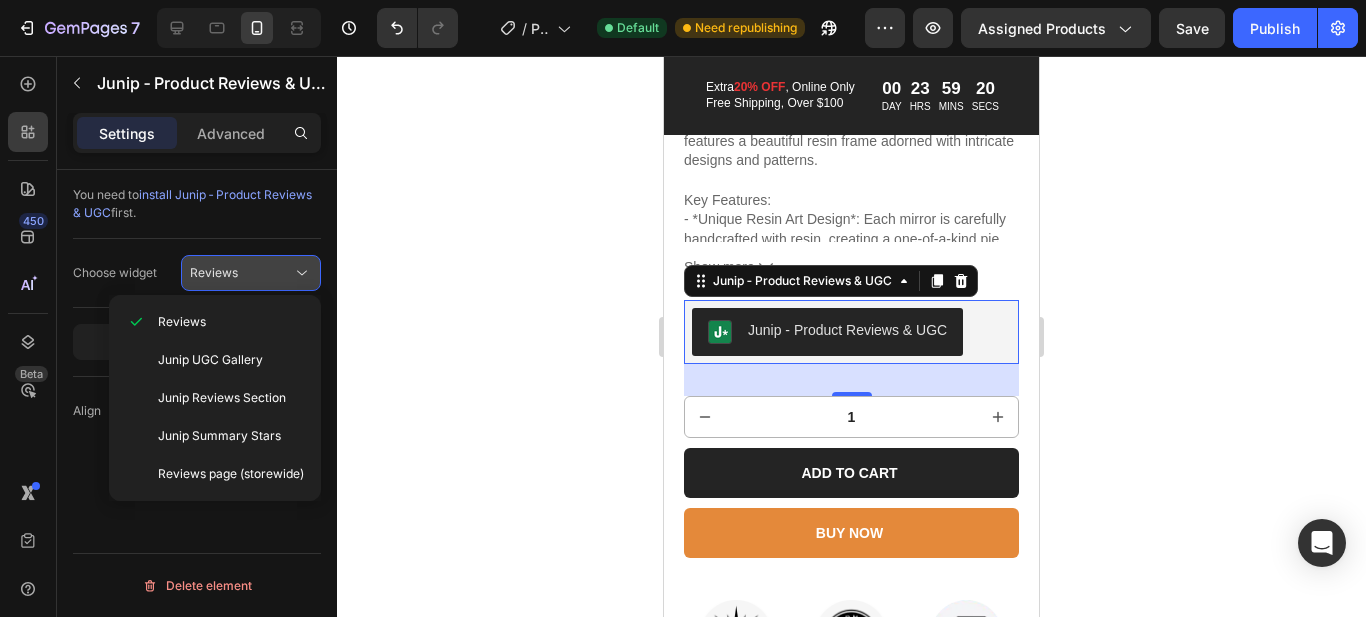 click on "Reviews" at bounding box center [241, 273] 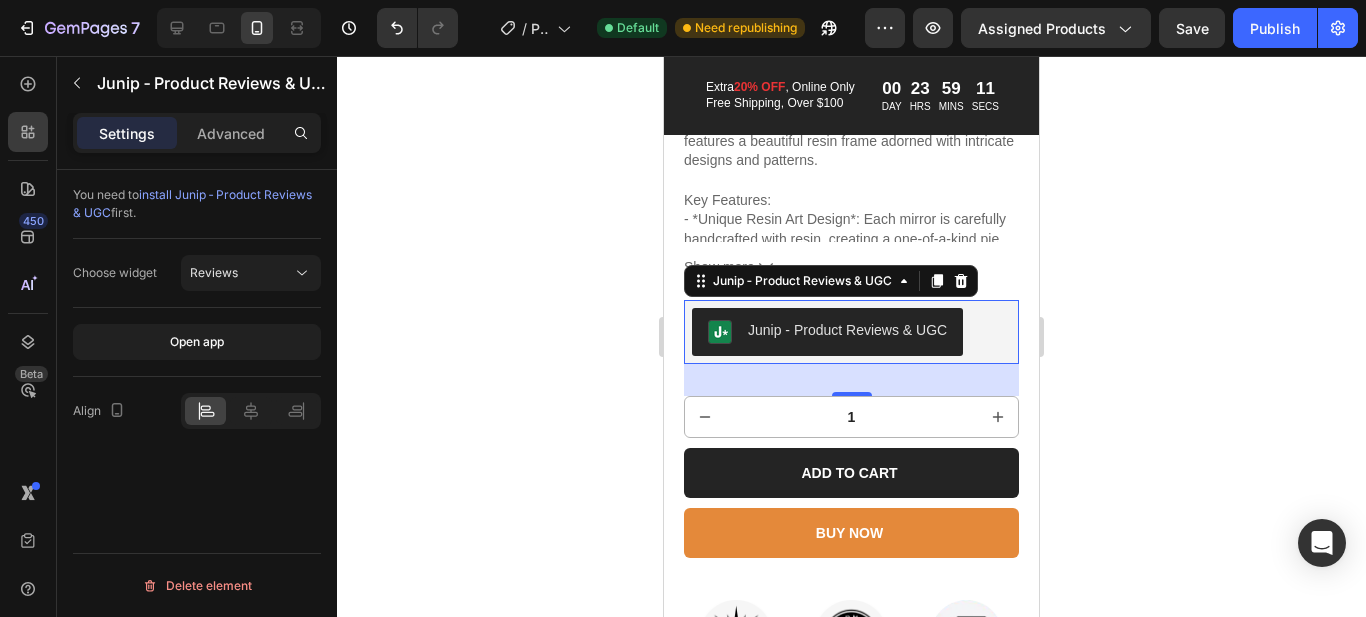 click on "install Junip ‑ Product Reviews & UGC" at bounding box center [192, 203] 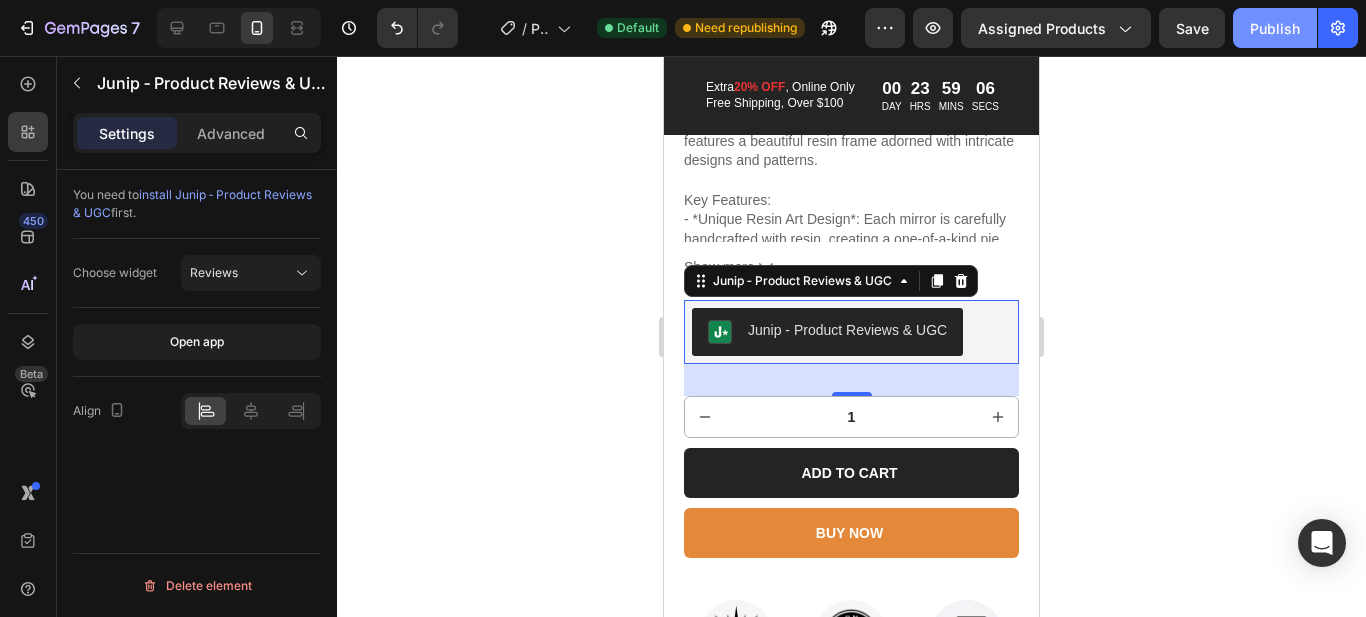 click on "Publish" at bounding box center (1275, 28) 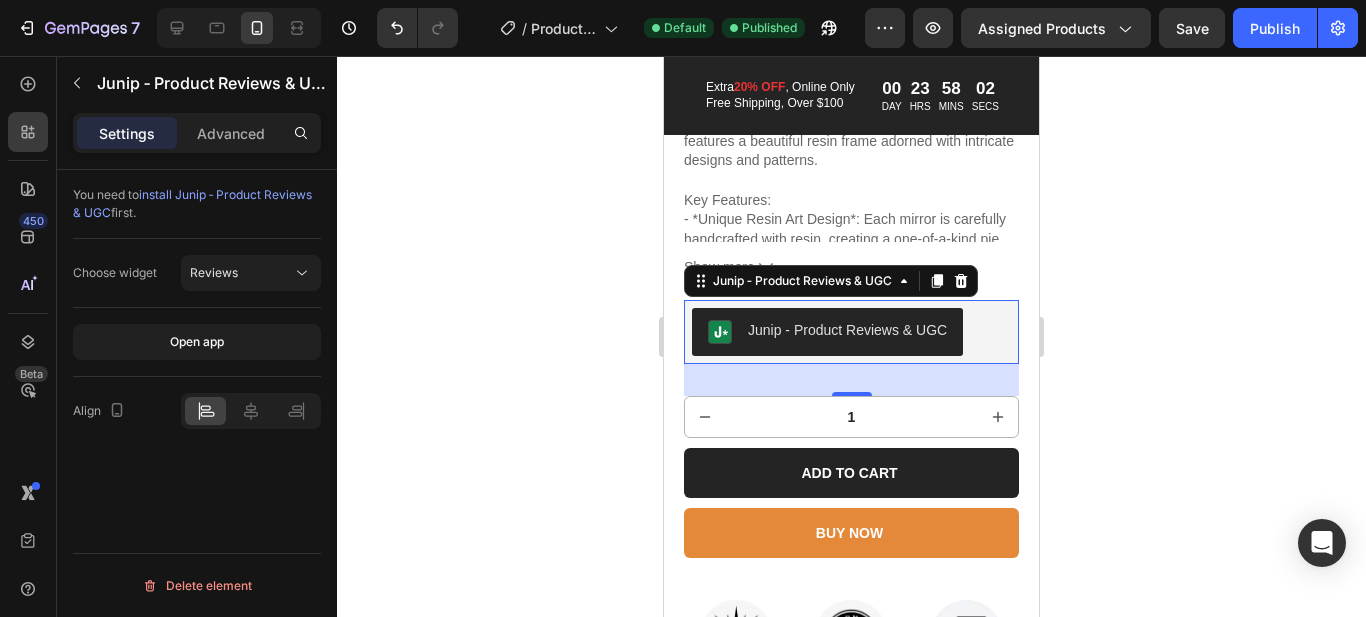 click on "Junip ‑ Product Reviews & UGC" at bounding box center (847, 330) 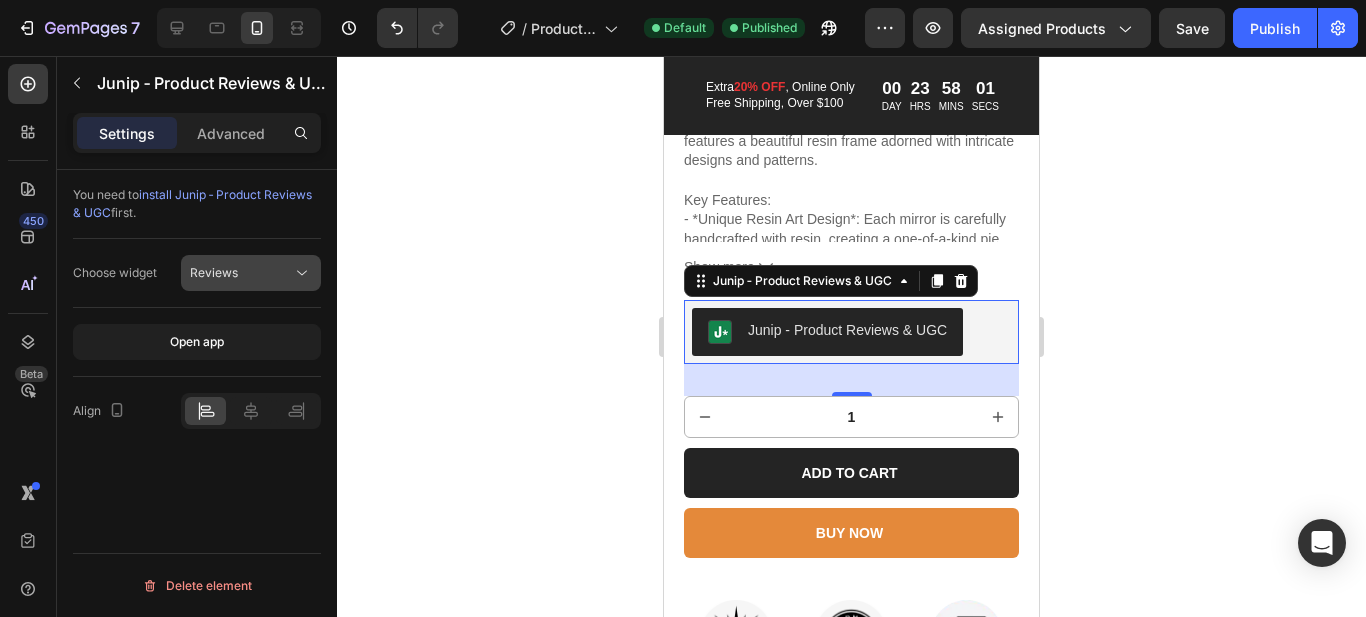 click on "Reviews" at bounding box center (214, 273) 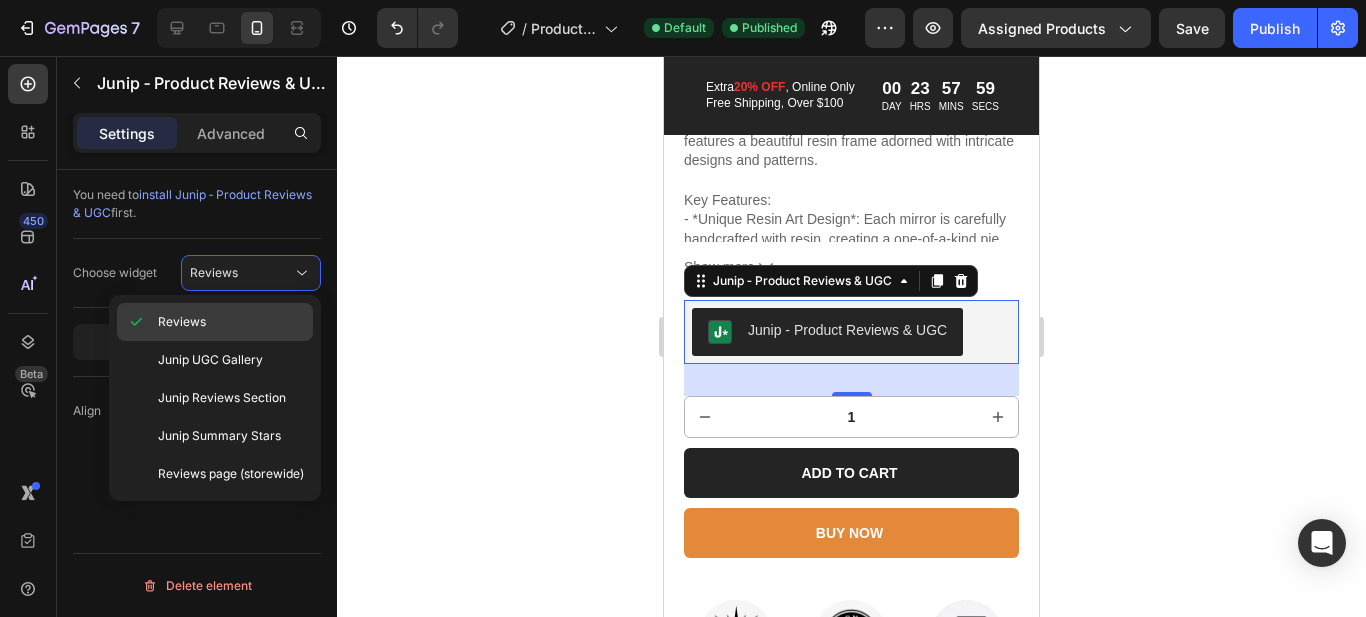 click on "Reviews" at bounding box center [231, 322] 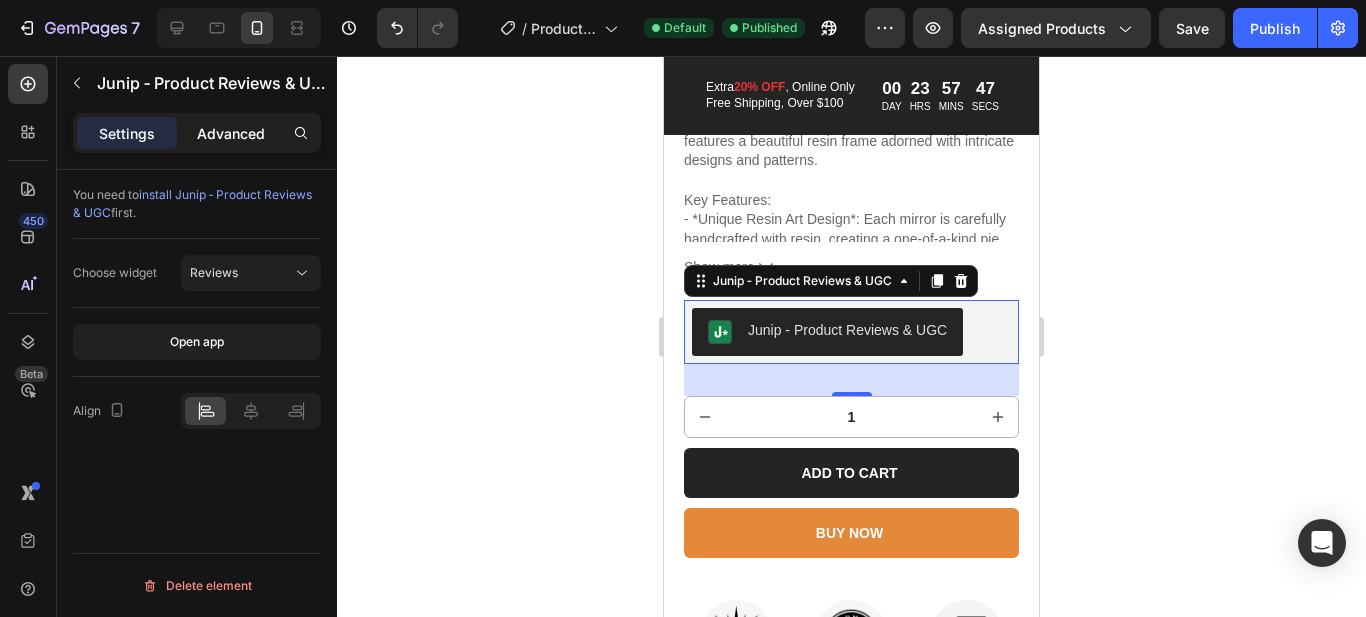 click on "Advanced" at bounding box center [231, 133] 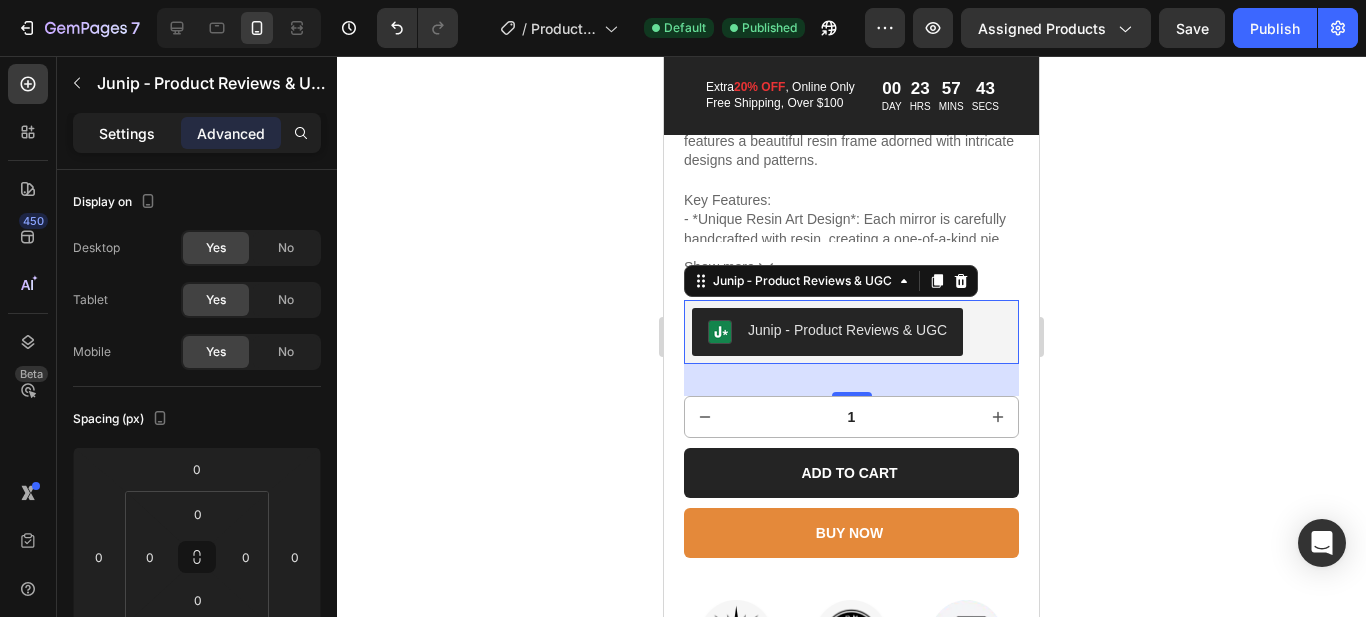 click on "Settings" 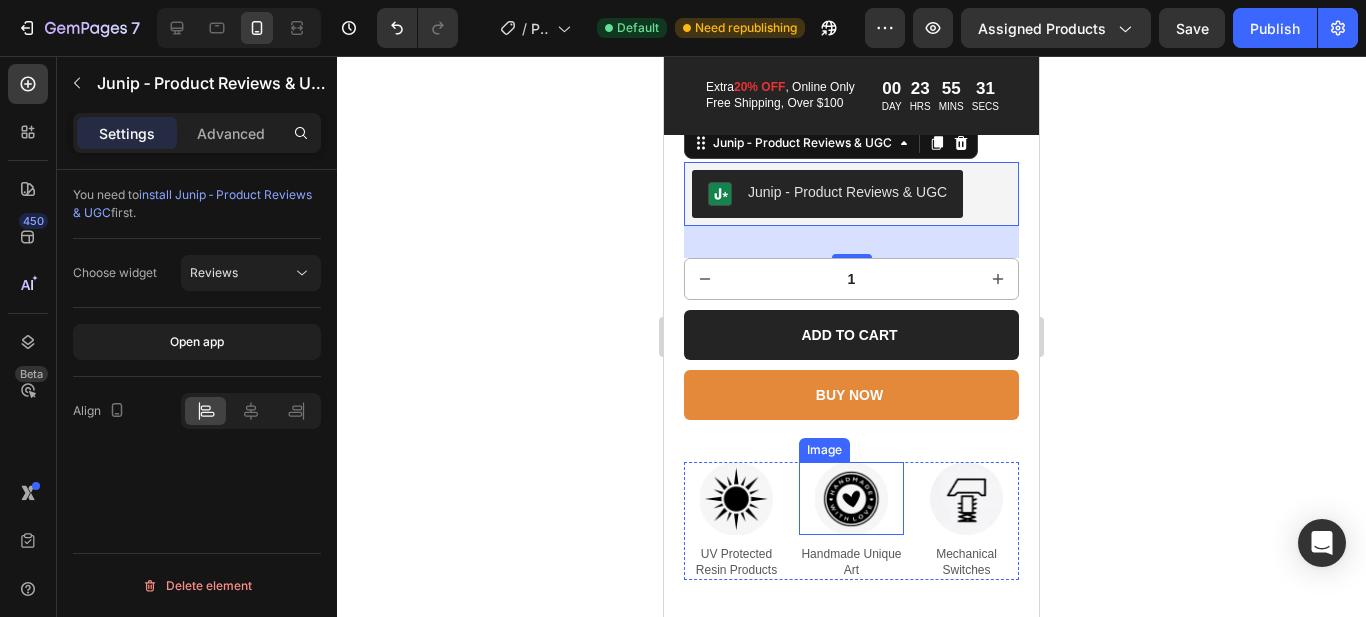 scroll, scrollTop: 933, scrollLeft: 0, axis: vertical 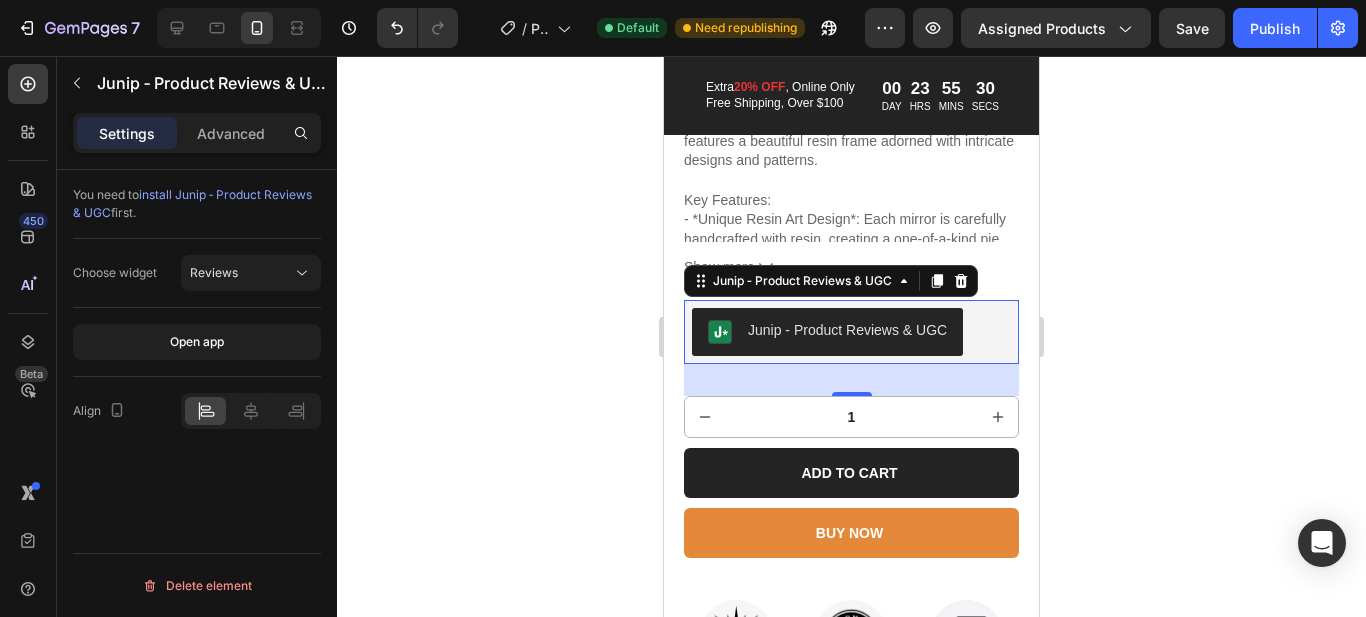 click on "Junip ‑ Product Reviews & UGC" at bounding box center [847, 330] 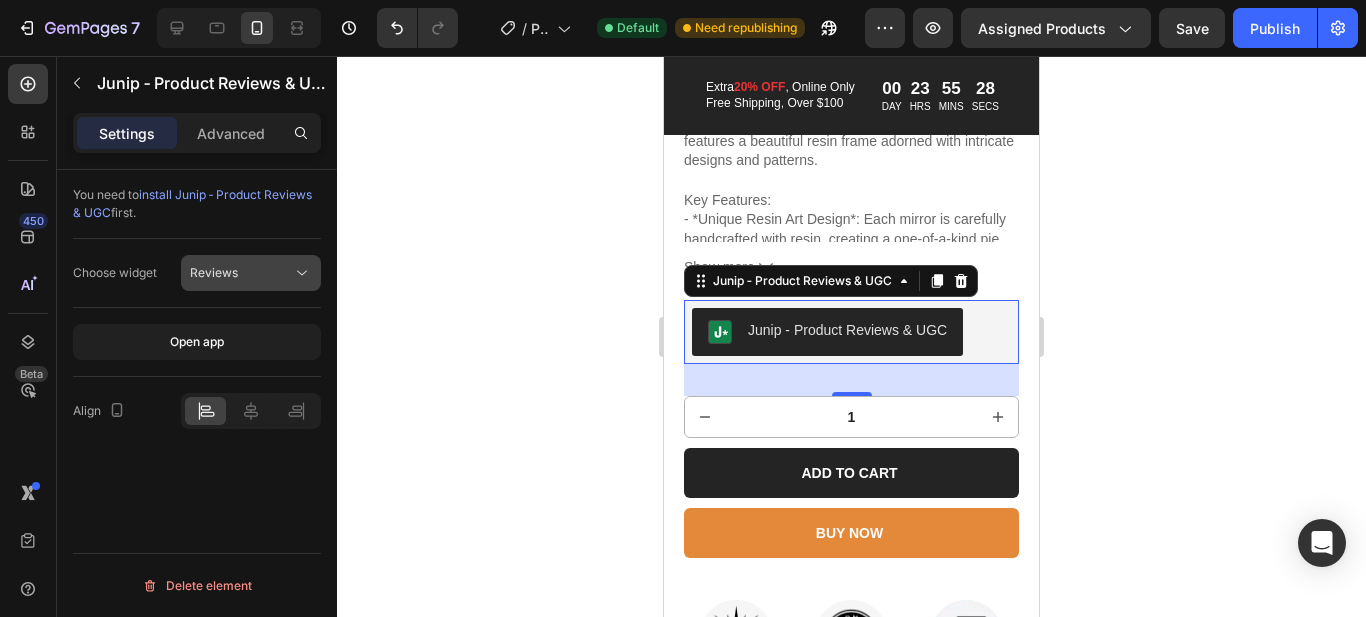 click on "Reviews" at bounding box center [241, 273] 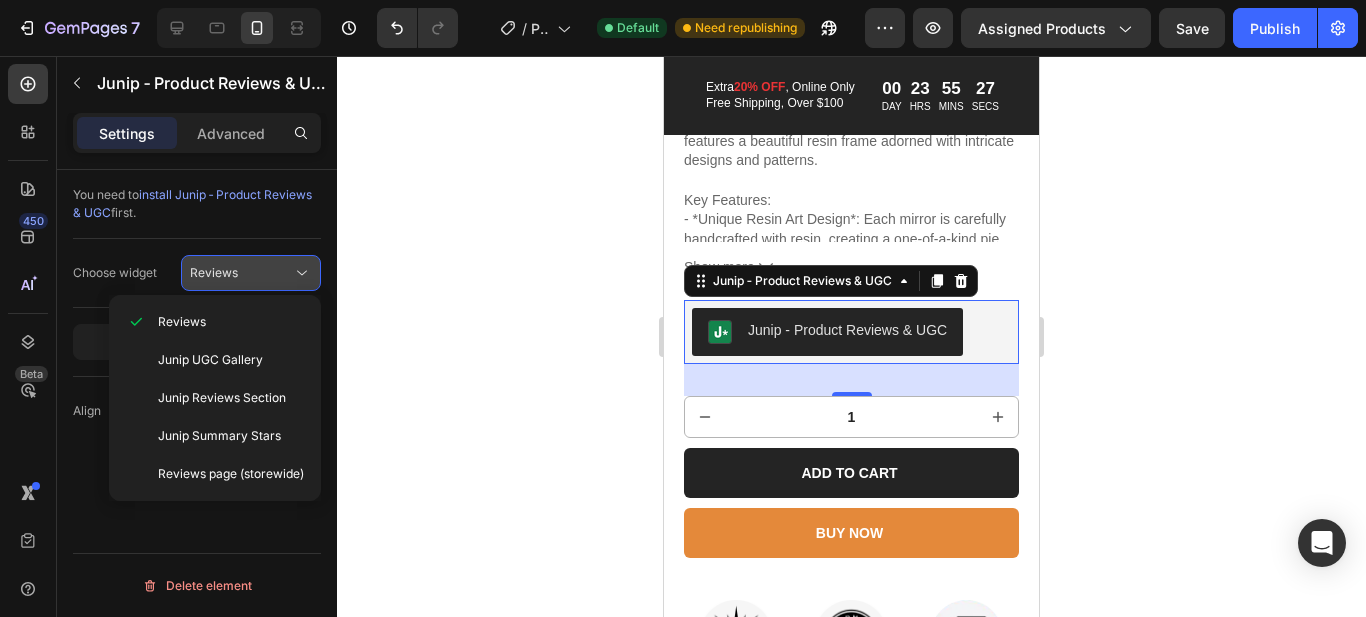 click on "Reviews" at bounding box center (241, 273) 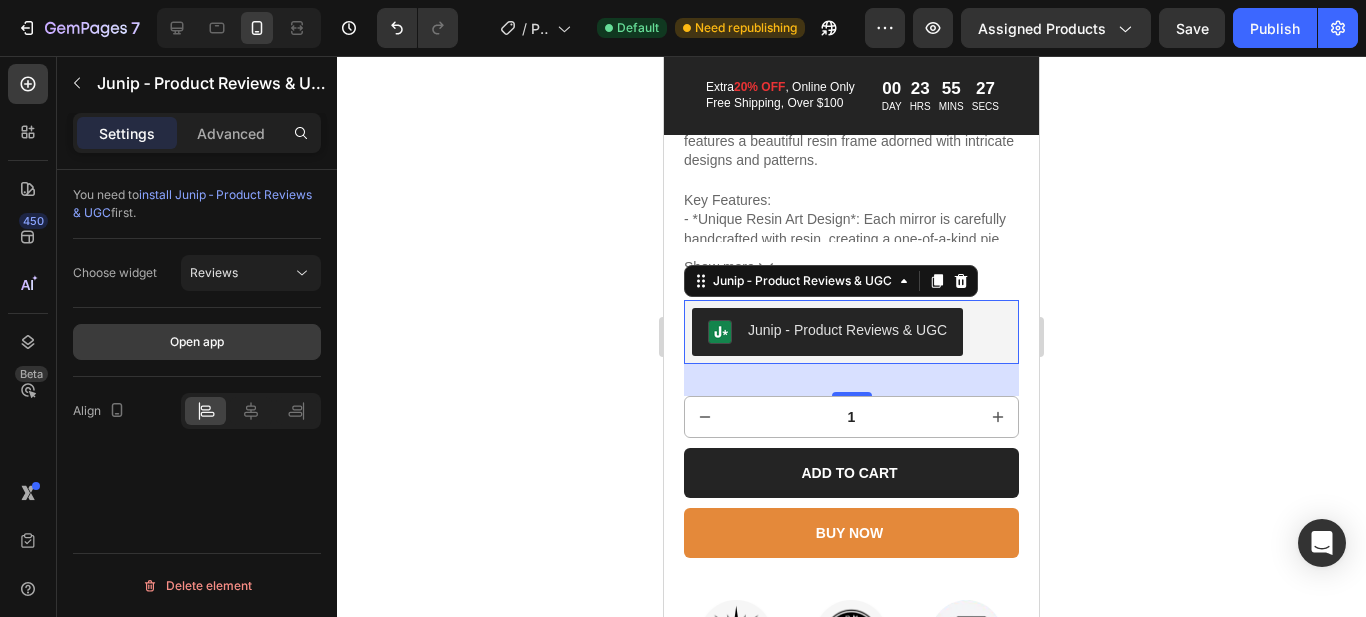 click on "Open app" at bounding box center (197, 342) 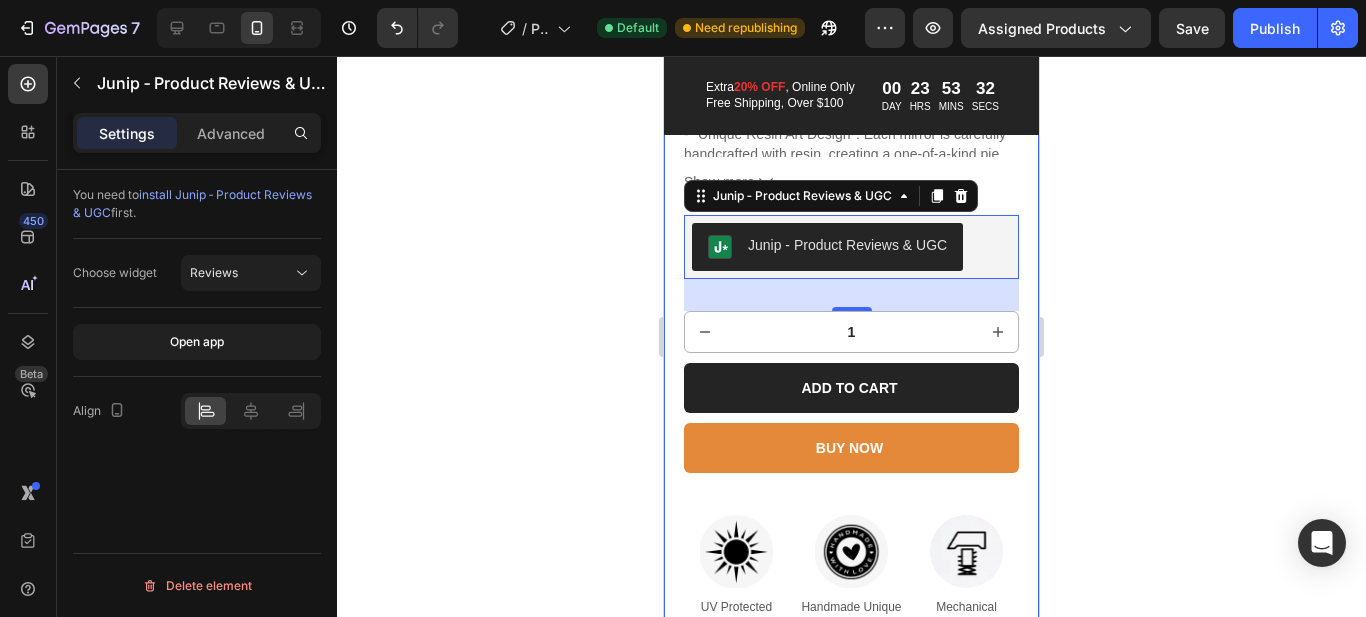 scroll, scrollTop: 933, scrollLeft: 0, axis: vertical 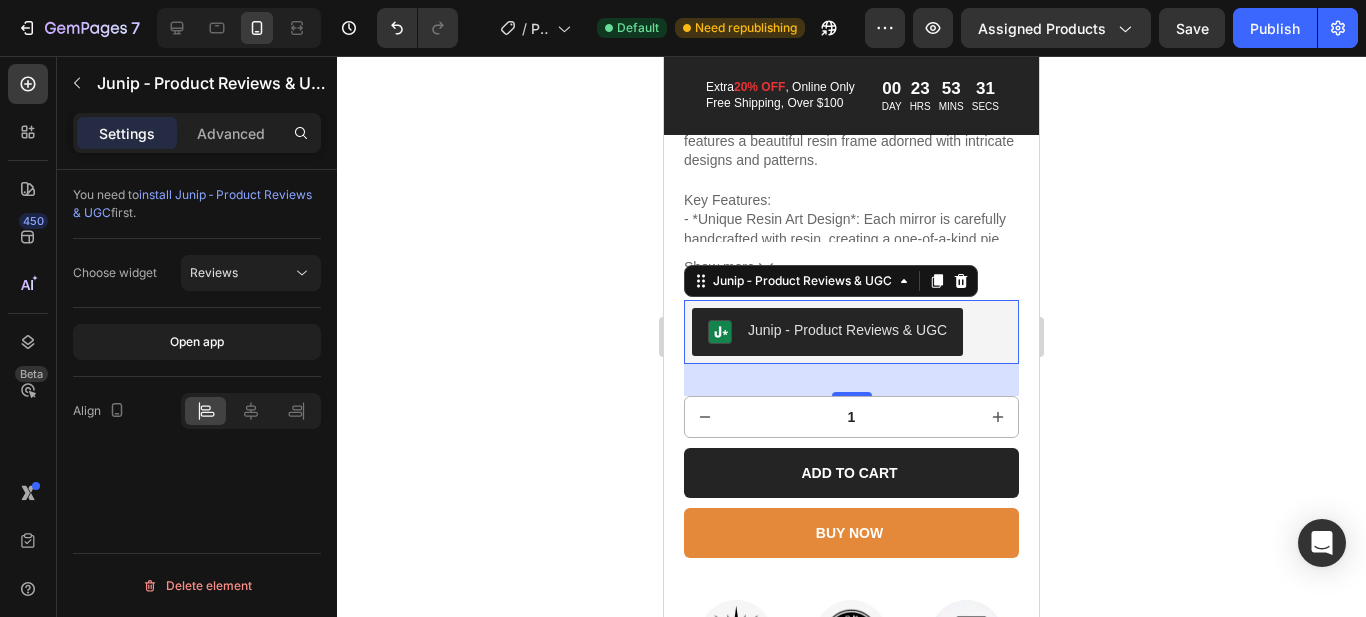 click on "Junip ‑ Product Reviews & UGC" at bounding box center (827, 332) 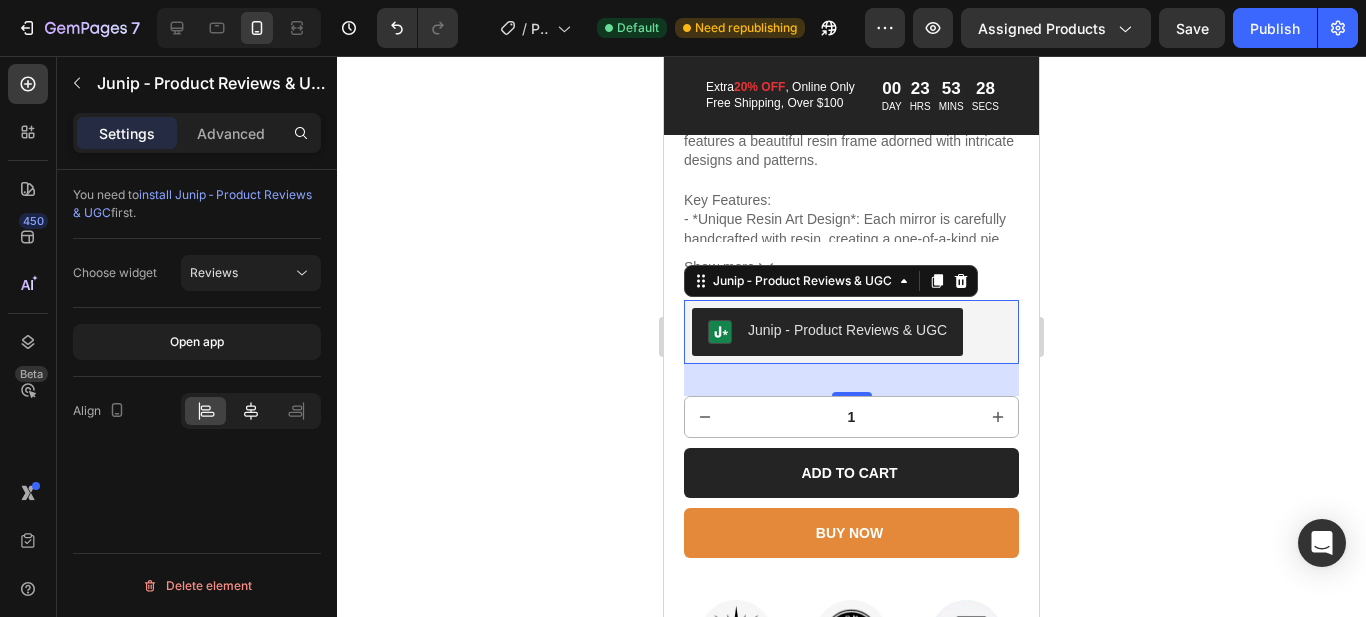 click 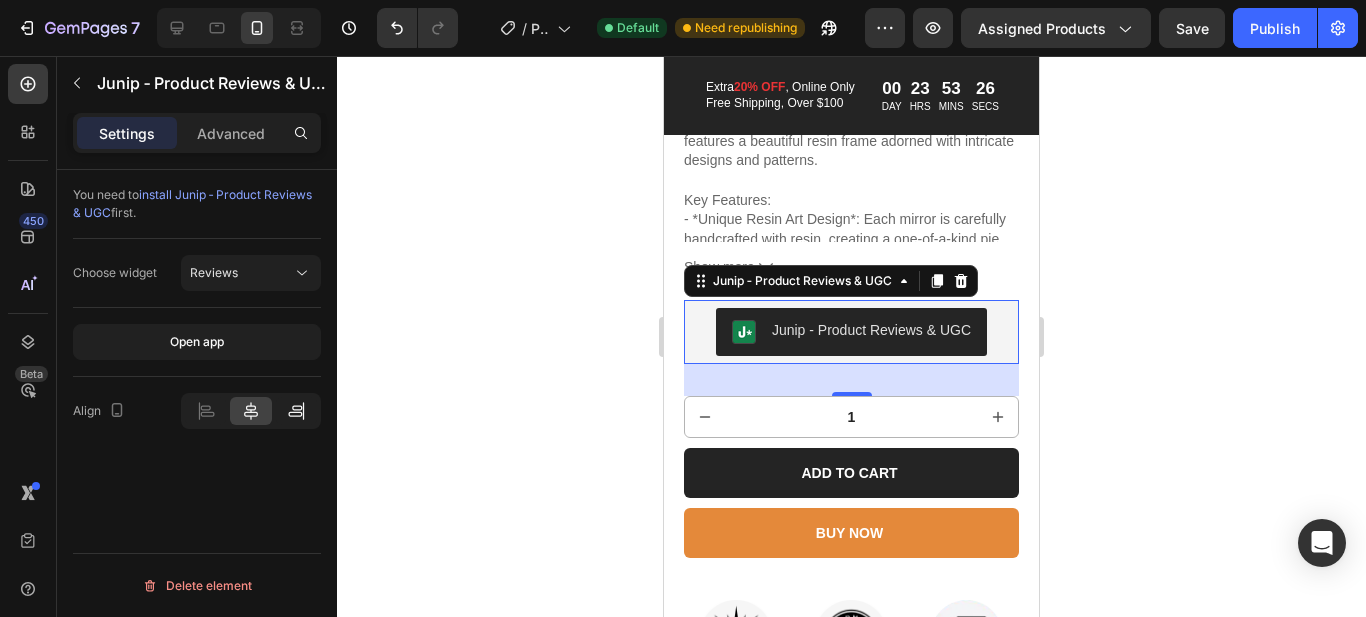 click 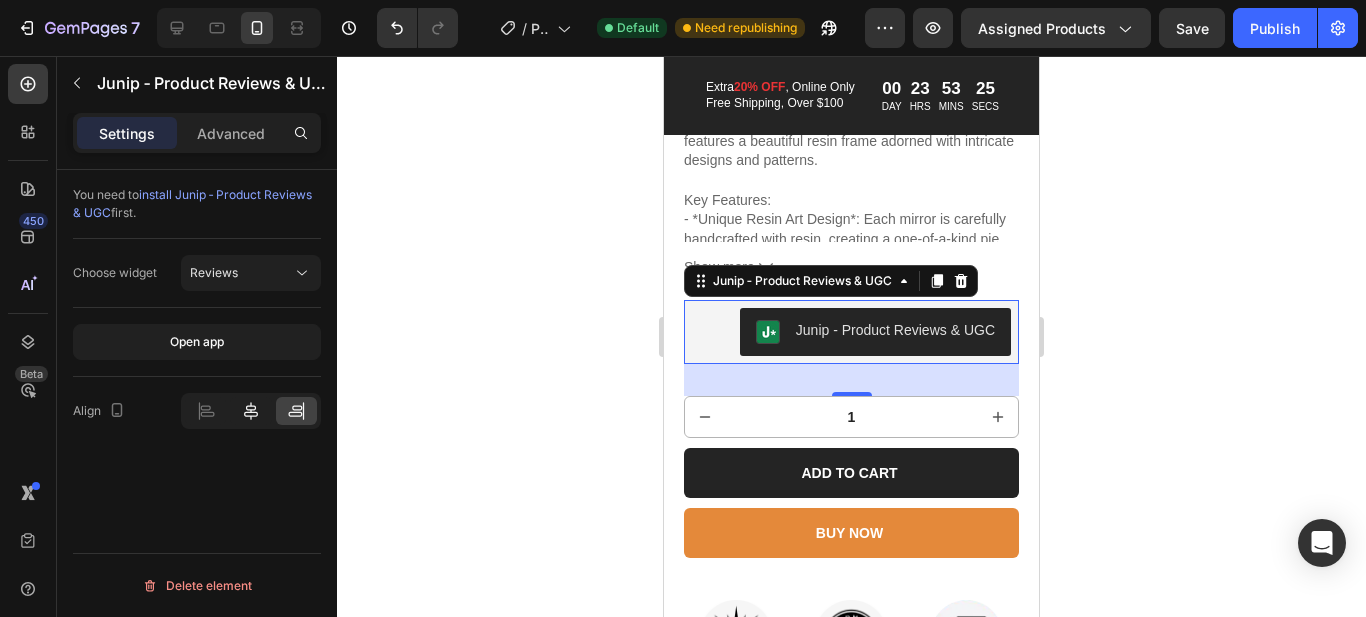click 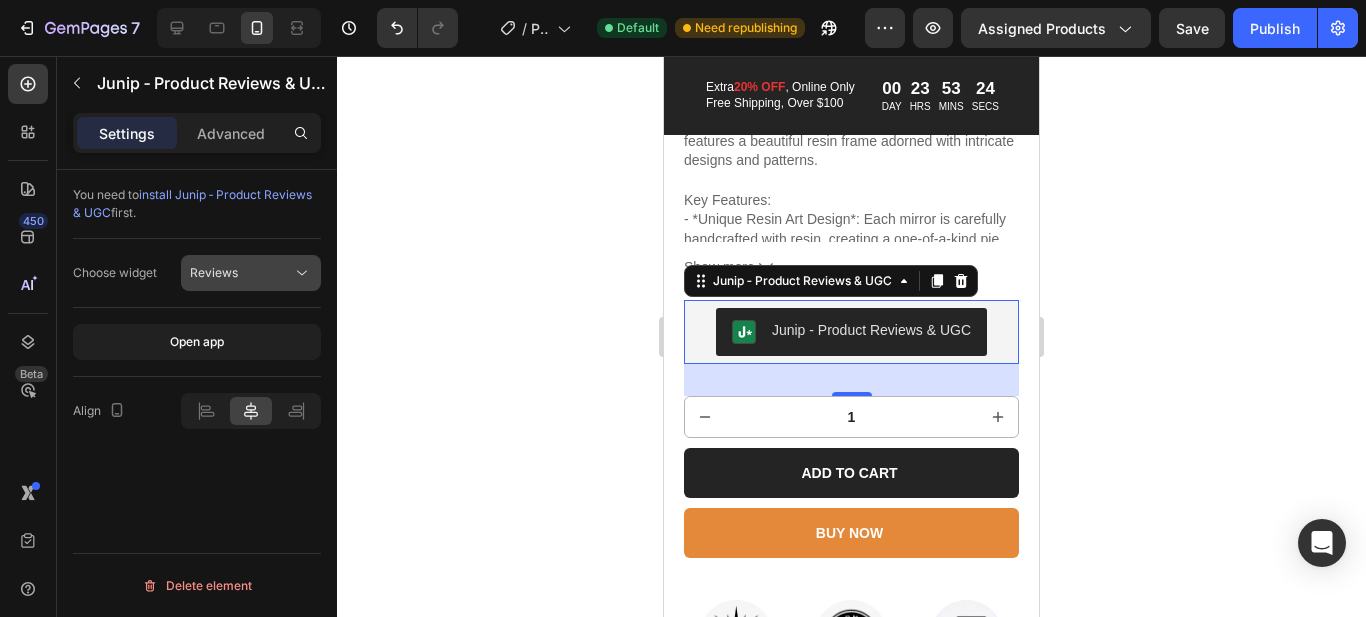 click on "Reviews" at bounding box center [241, 273] 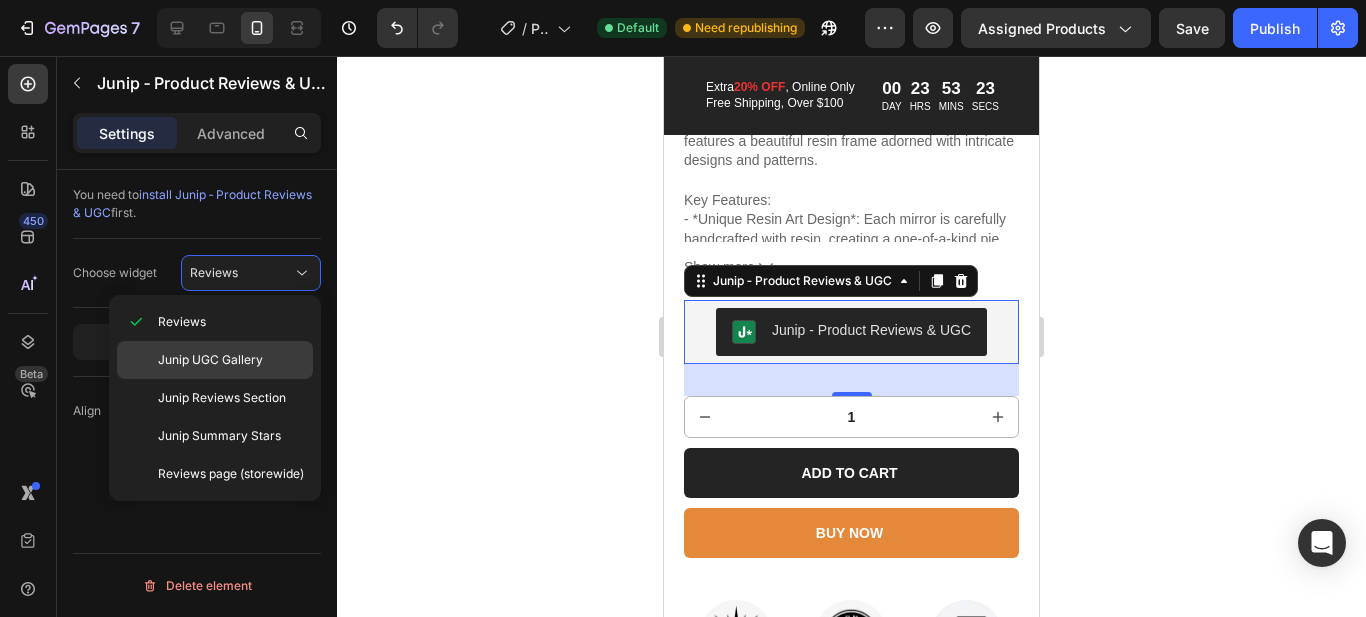 click on "Junip UGC Gallery" at bounding box center (210, 360) 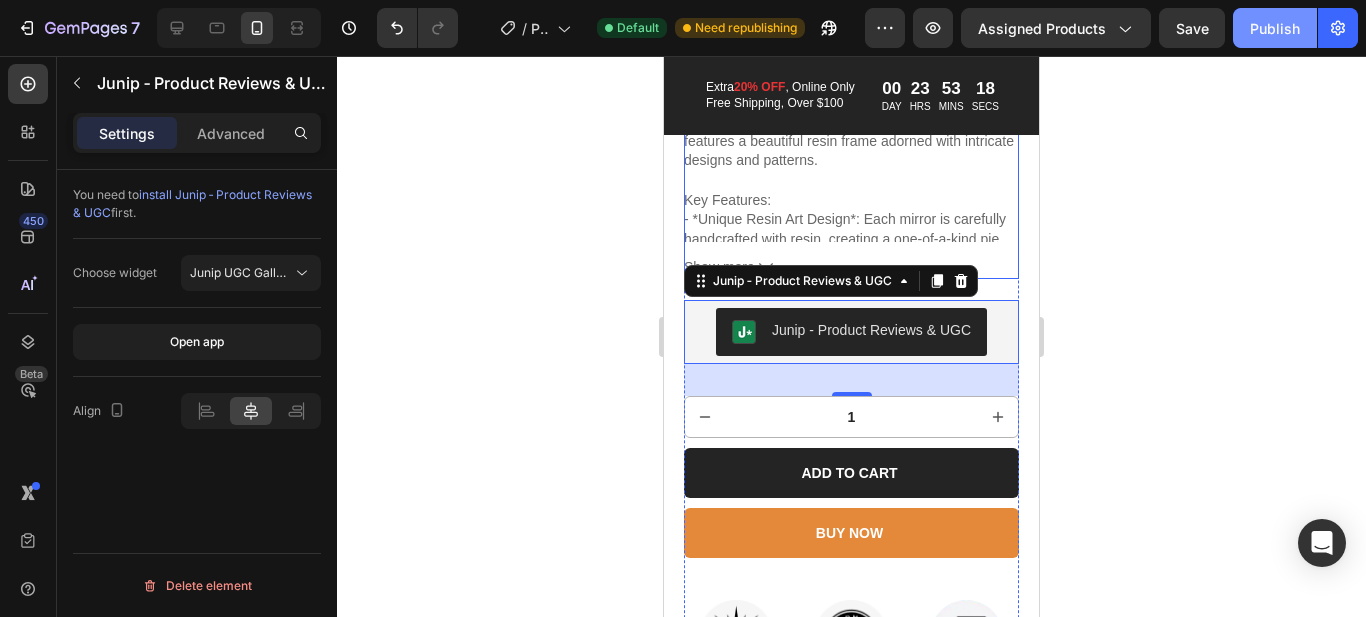 click on "Publish" 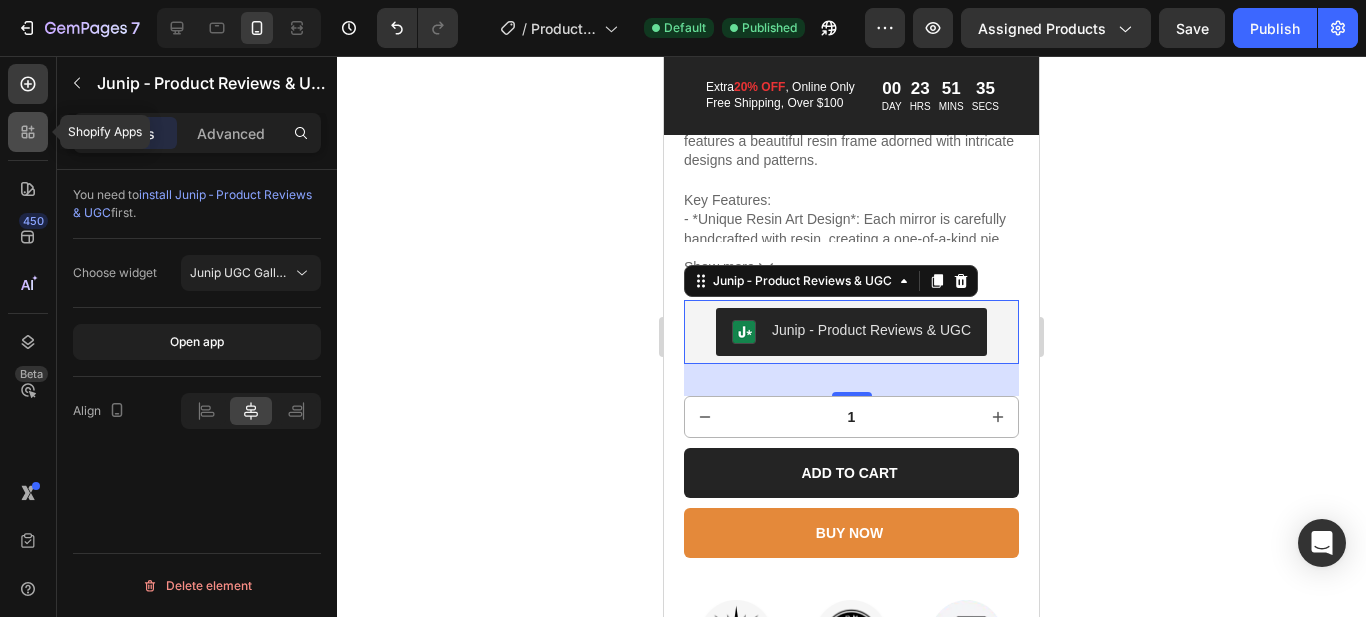 click 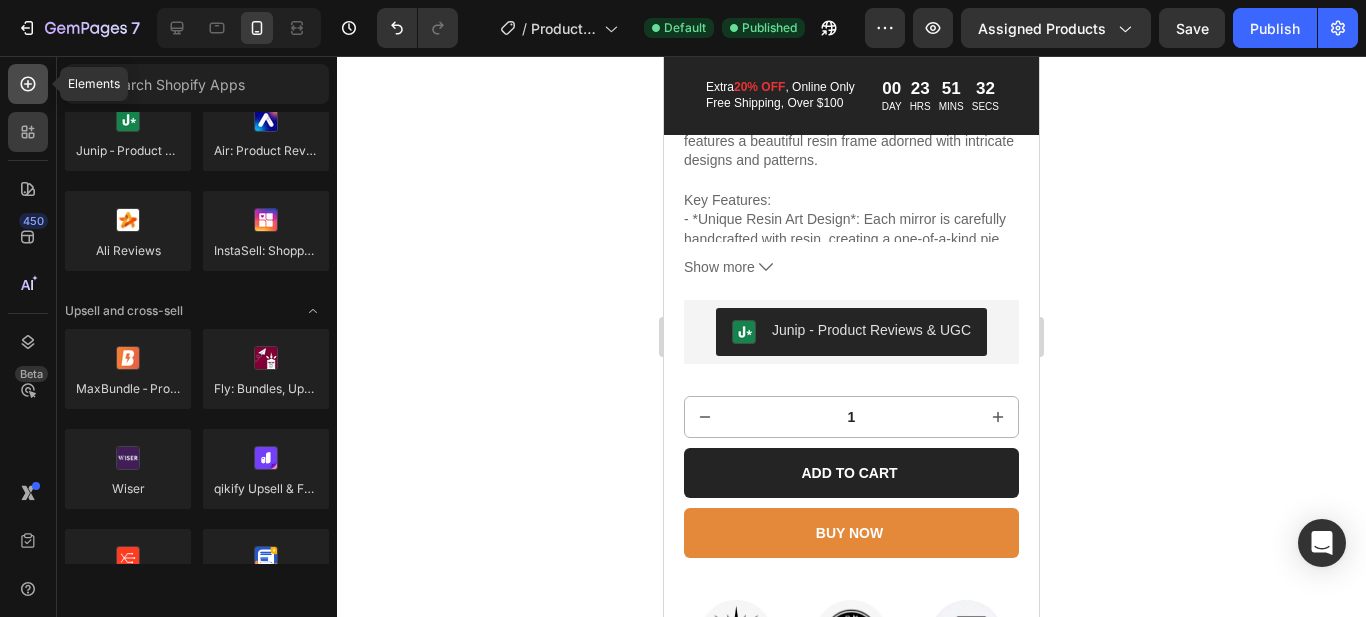 click 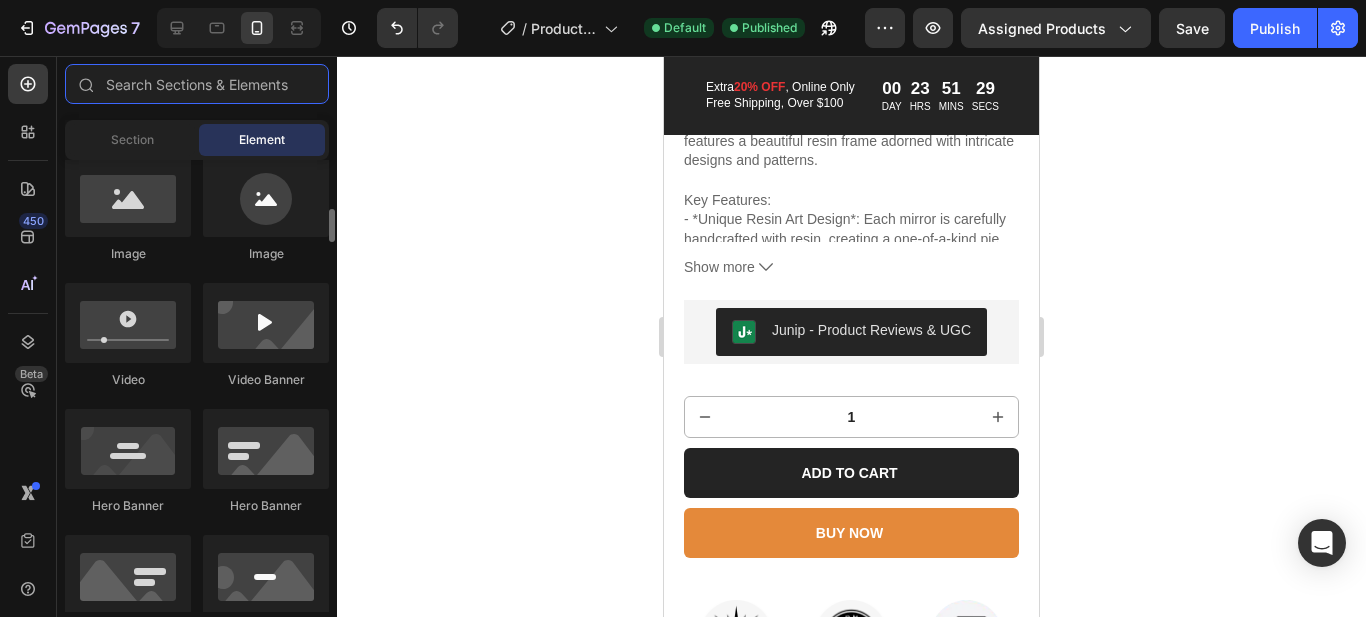 scroll, scrollTop: 1064, scrollLeft: 0, axis: vertical 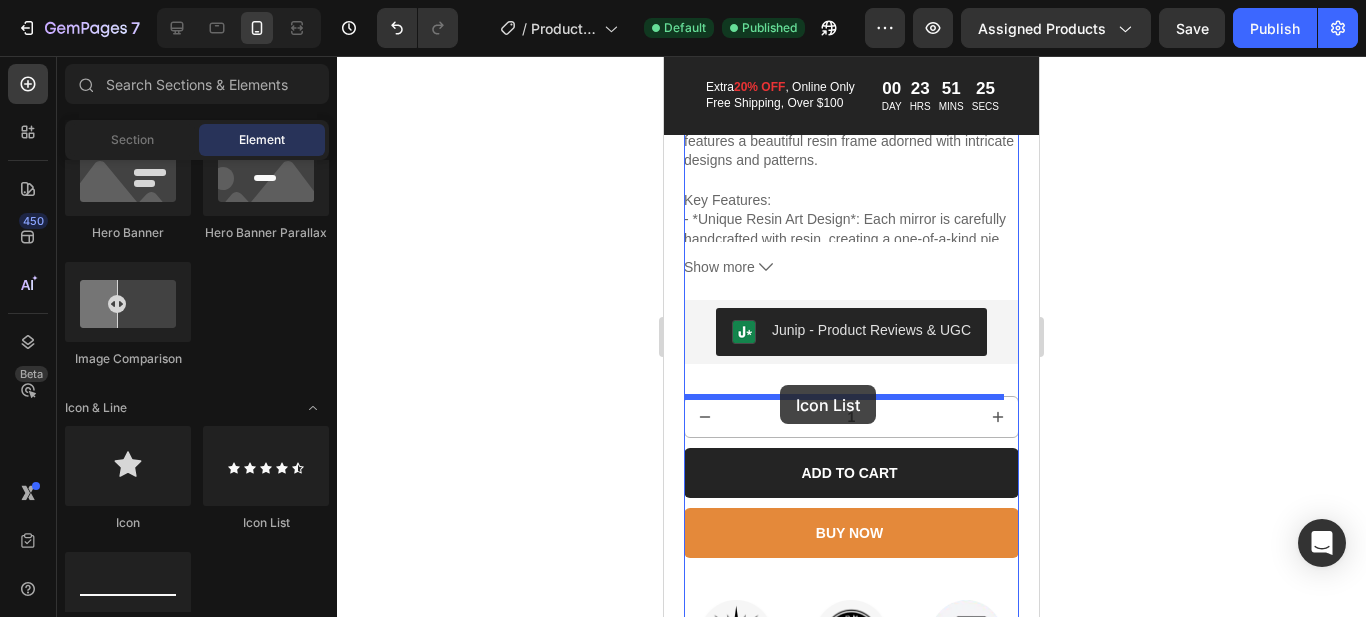 drag, startPoint x: 924, startPoint y: 537, endPoint x: 780, endPoint y: 385, distance: 209.38004 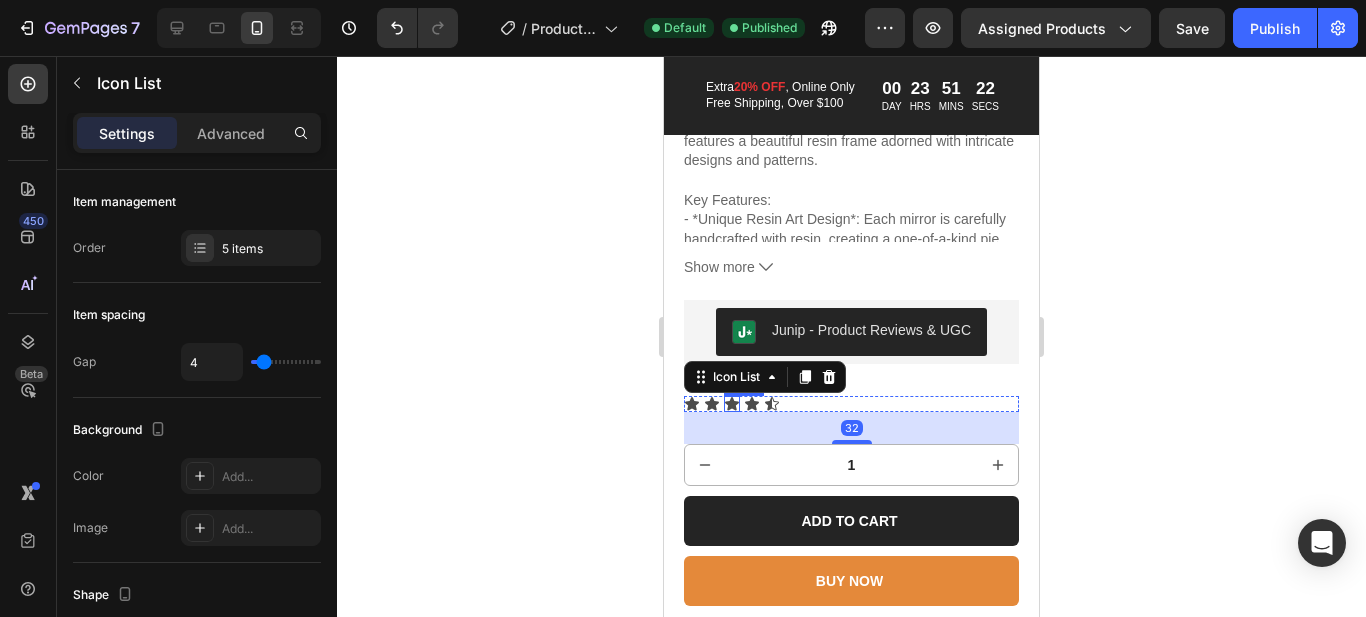 click 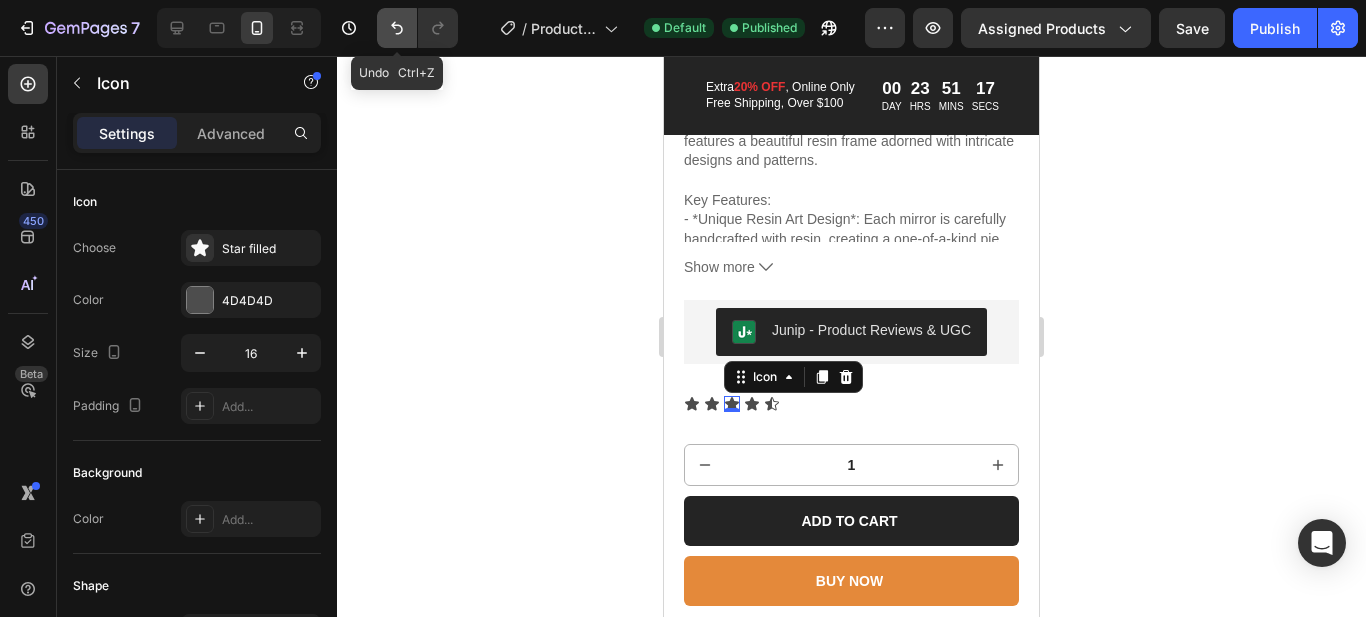 click 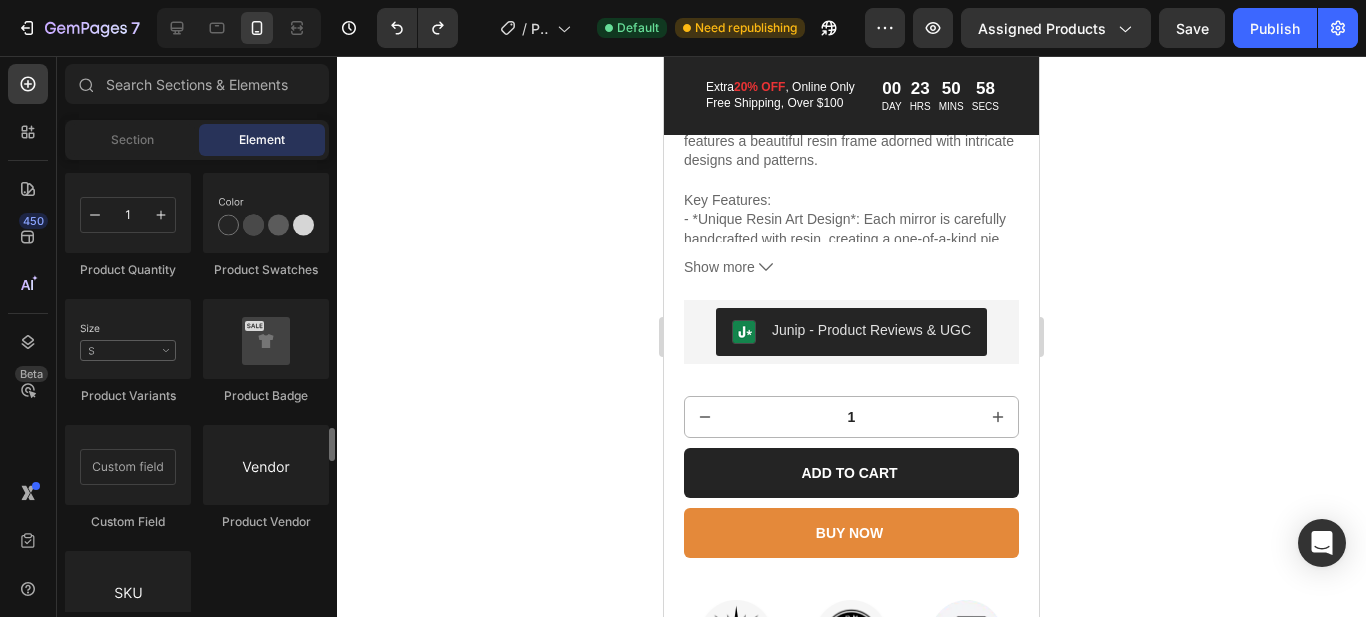 scroll, scrollTop: 3724, scrollLeft: 0, axis: vertical 